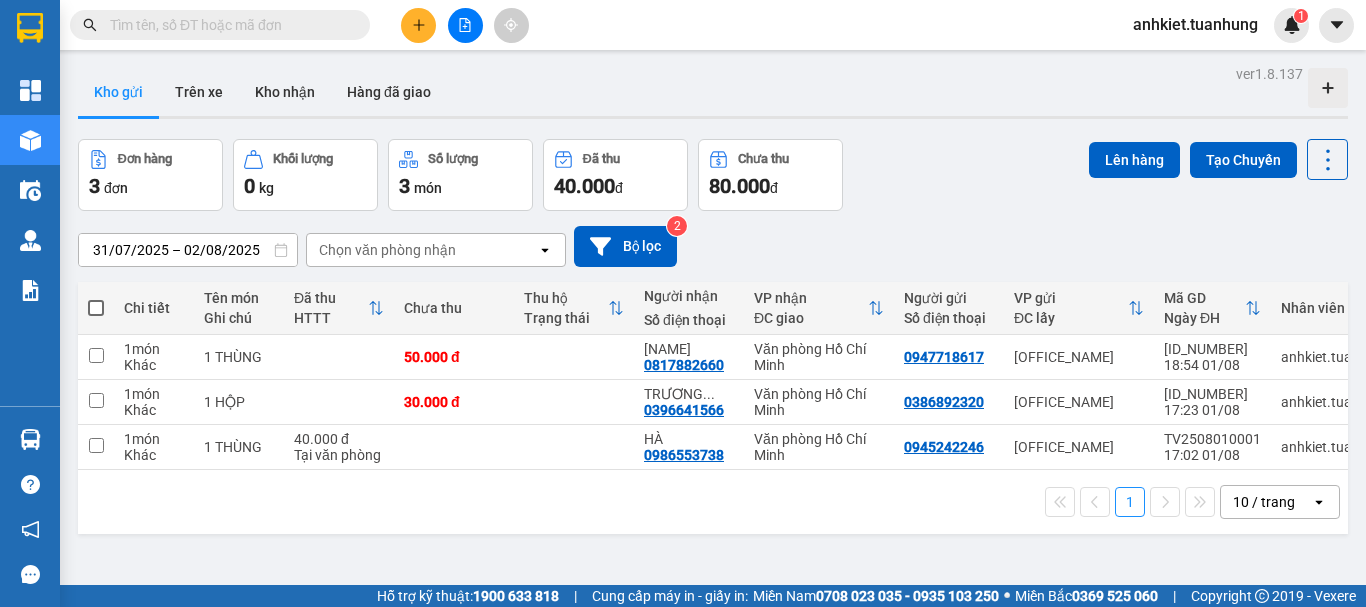 scroll, scrollTop: 0, scrollLeft: 0, axis: both 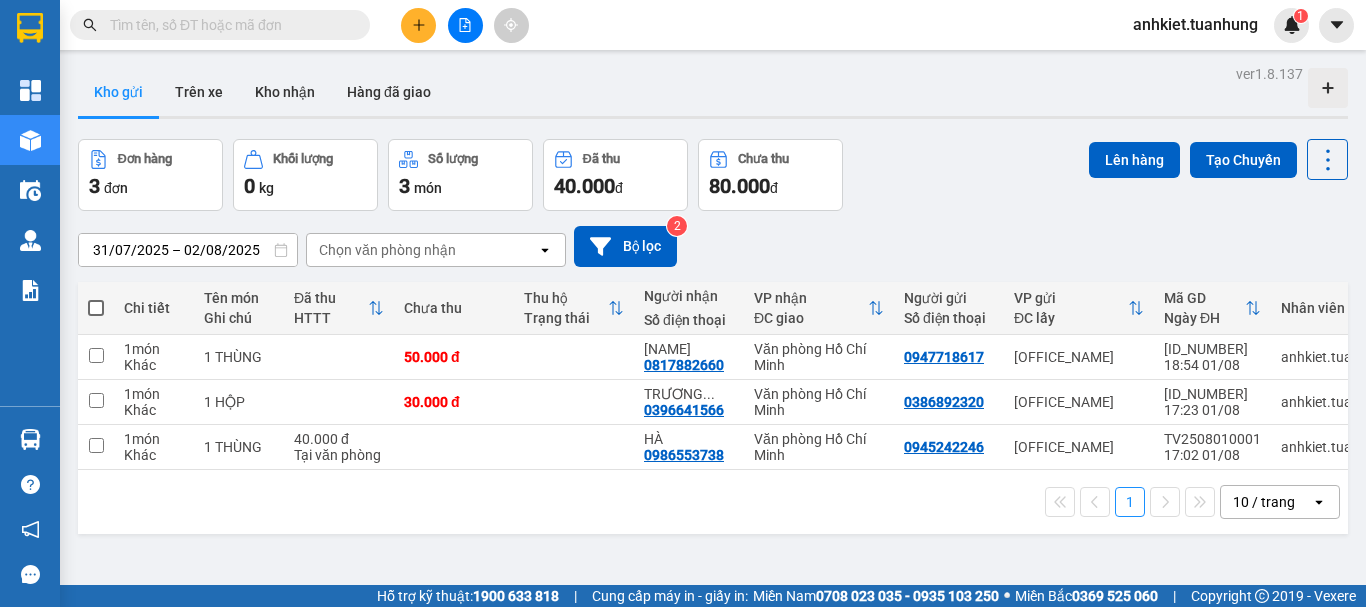 click at bounding box center [96, 308] 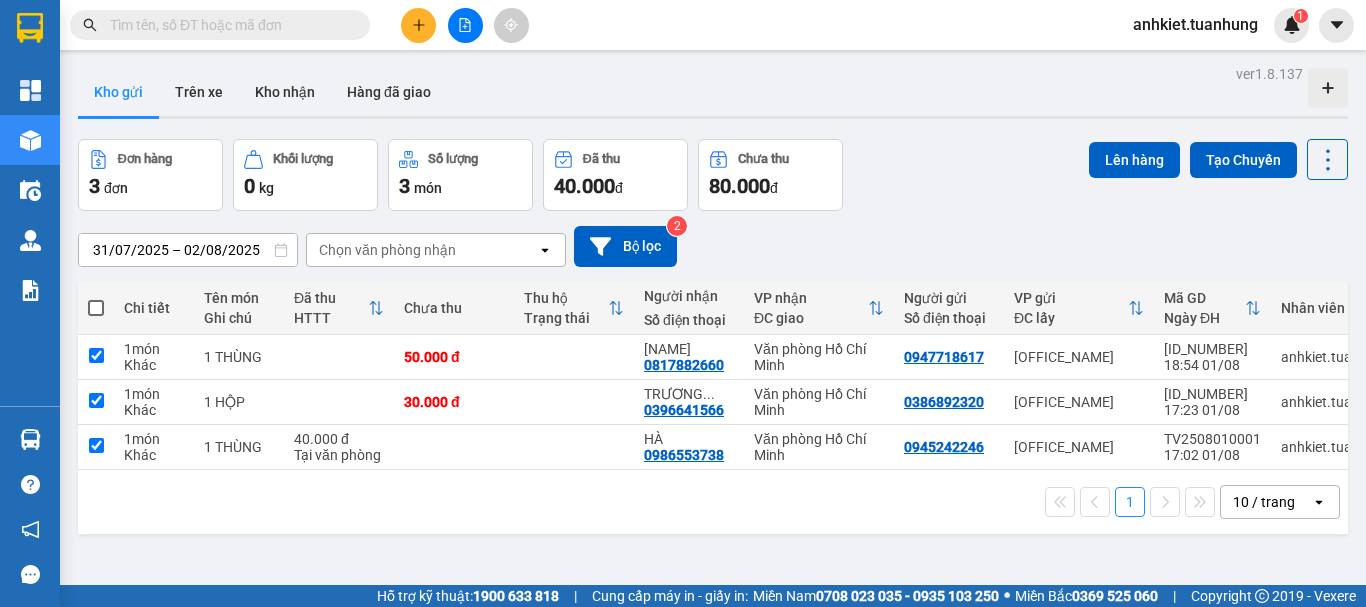 checkbox on "true" 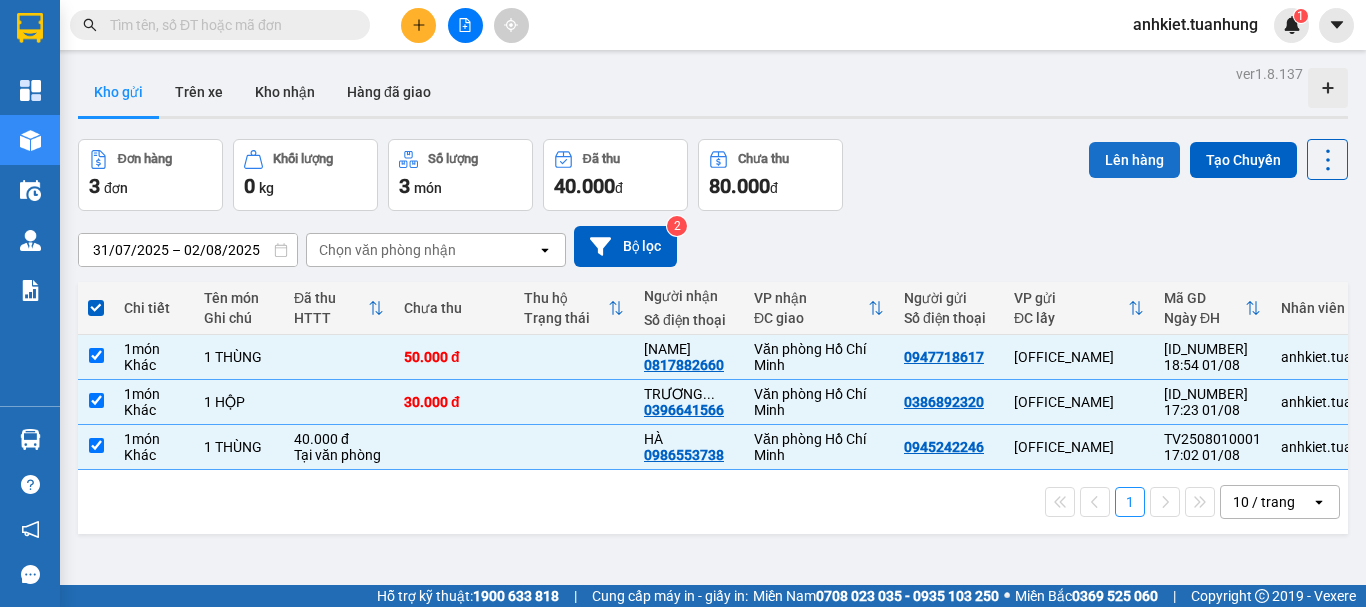 click on "Lên hàng" at bounding box center (1134, 160) 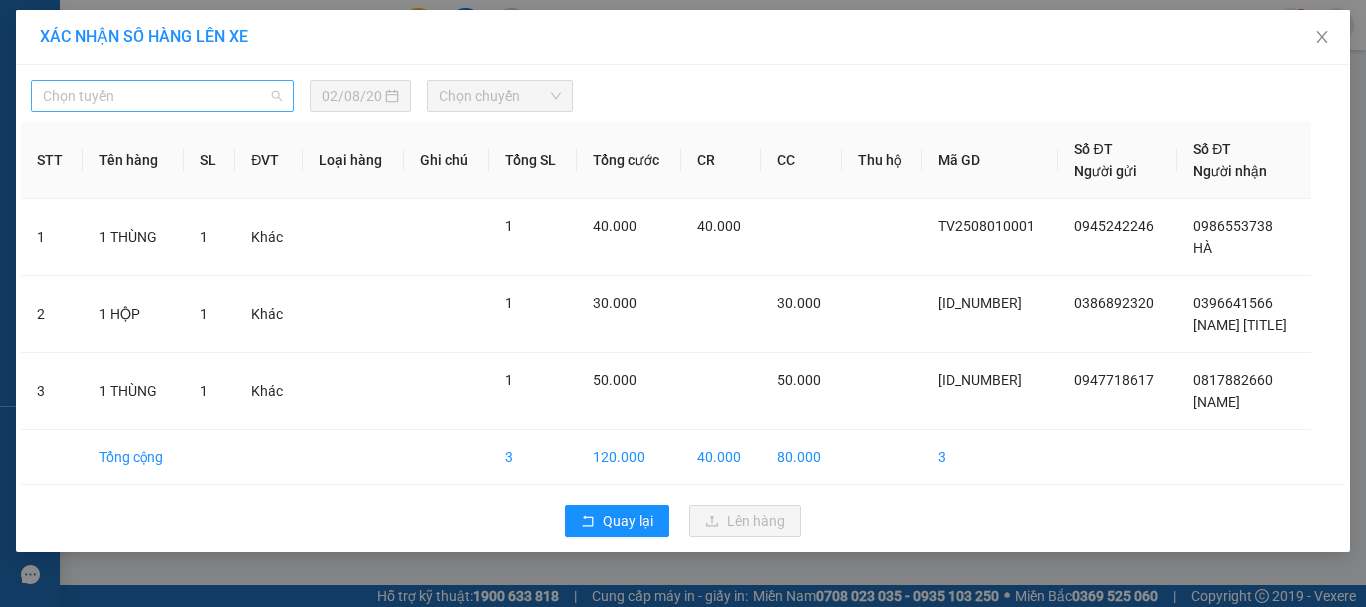 click on "Chọn tuyến" at bounding box center [162, 96] 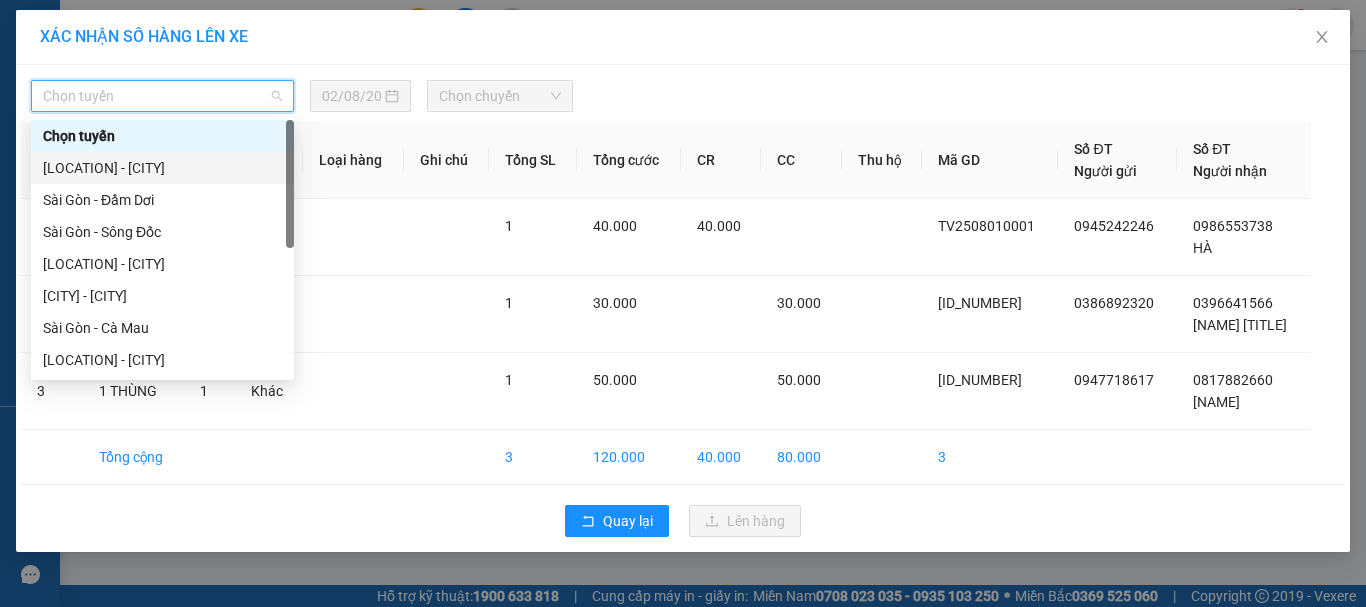 click on "[LOCATION] - [CITY]" at bounding box center (162, 168) 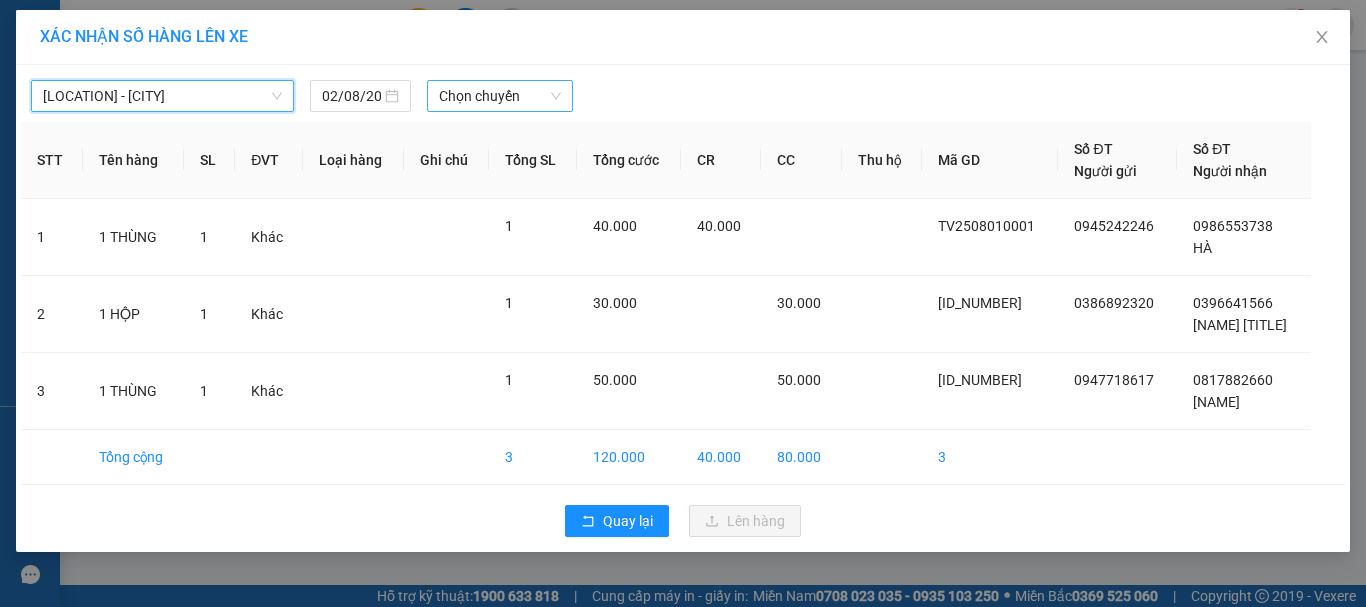 click on "Chọn chuyến" at bounding box center [500, 96] 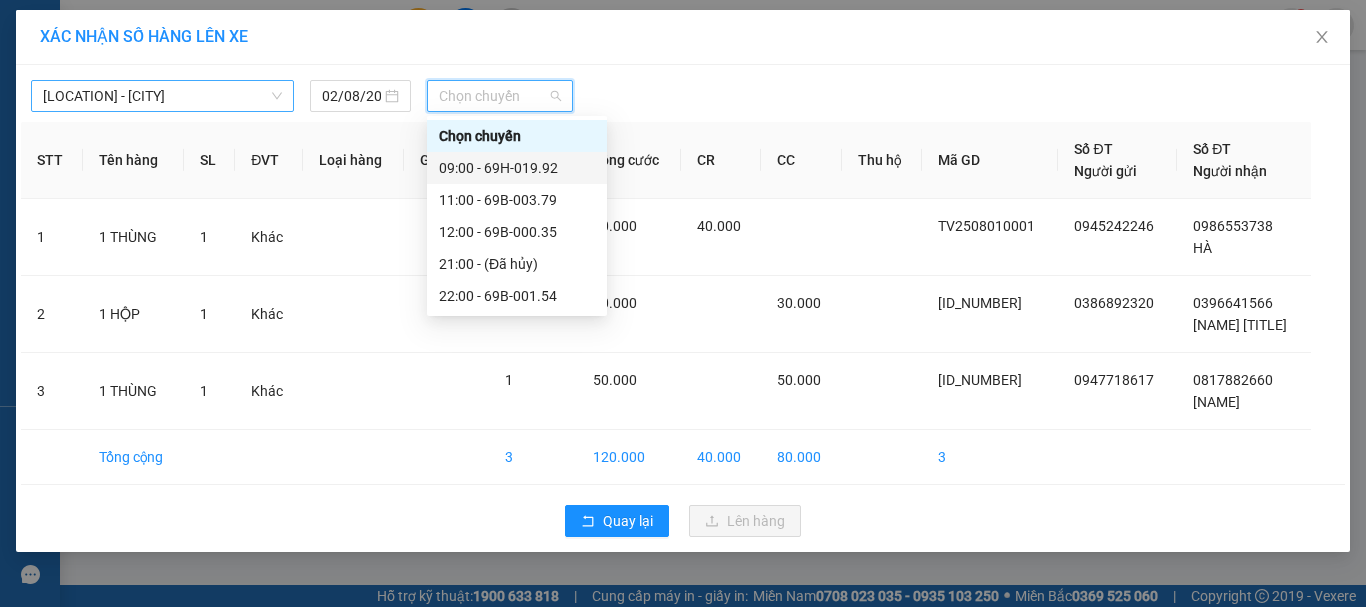 click on "[LOCATION] - [CITY]" at bounding box center [162, 96] 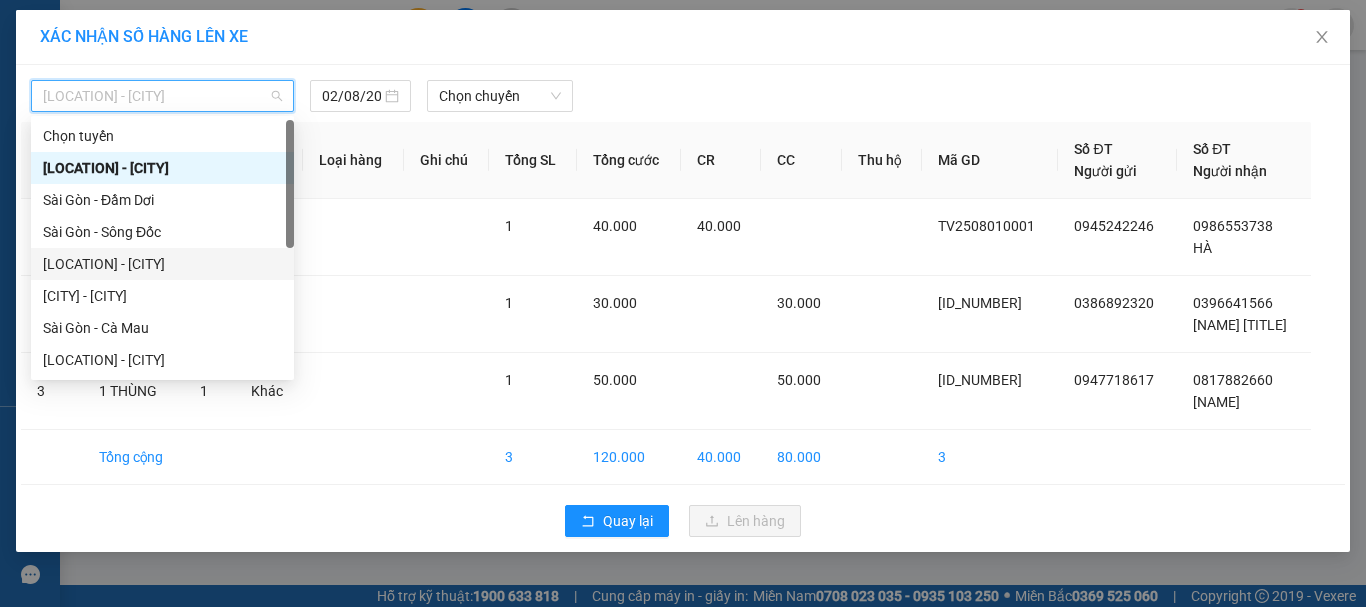 click on "[LOCATION] - [CITY]" at bounding box center (162, 264) 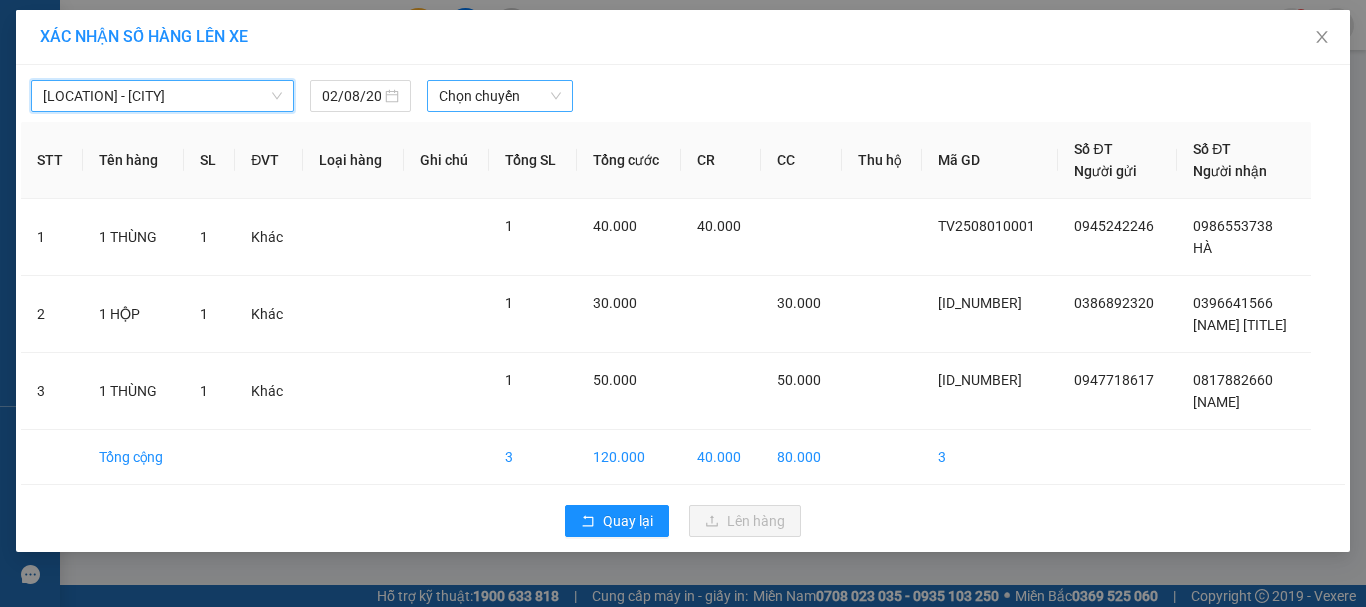 click on "Chọn chuyến" at bounding box center [500, 96] 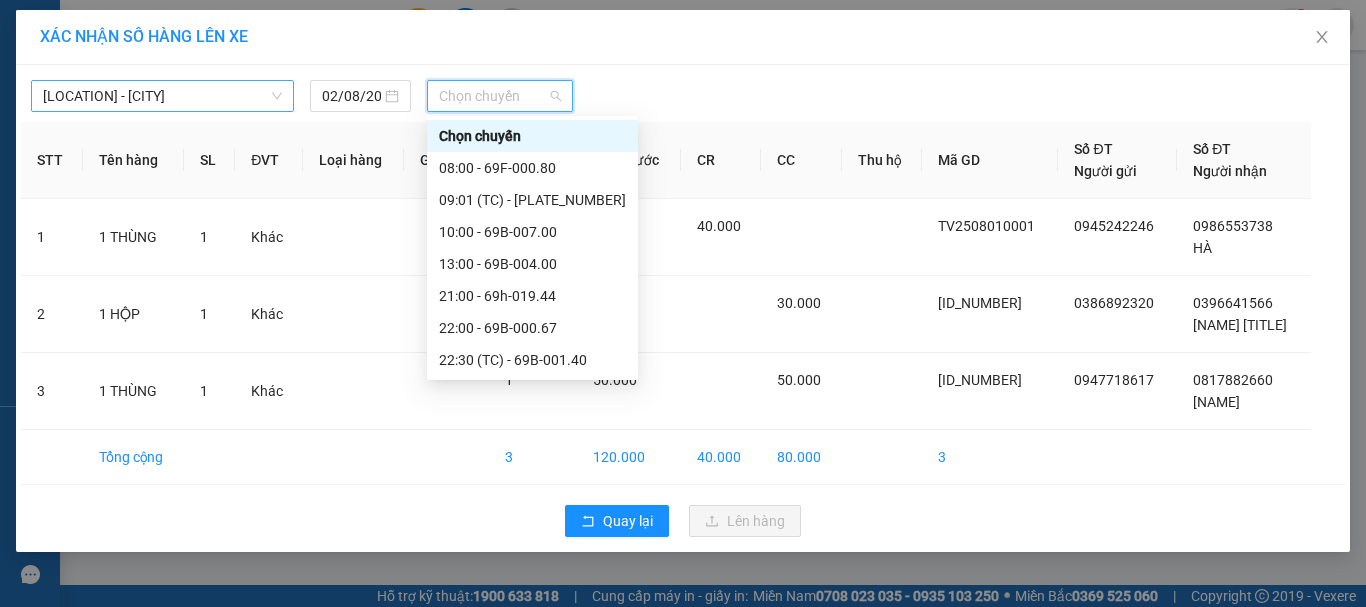 click on "[LOCATION] - [CITY]" at bounding box center (162, 96) 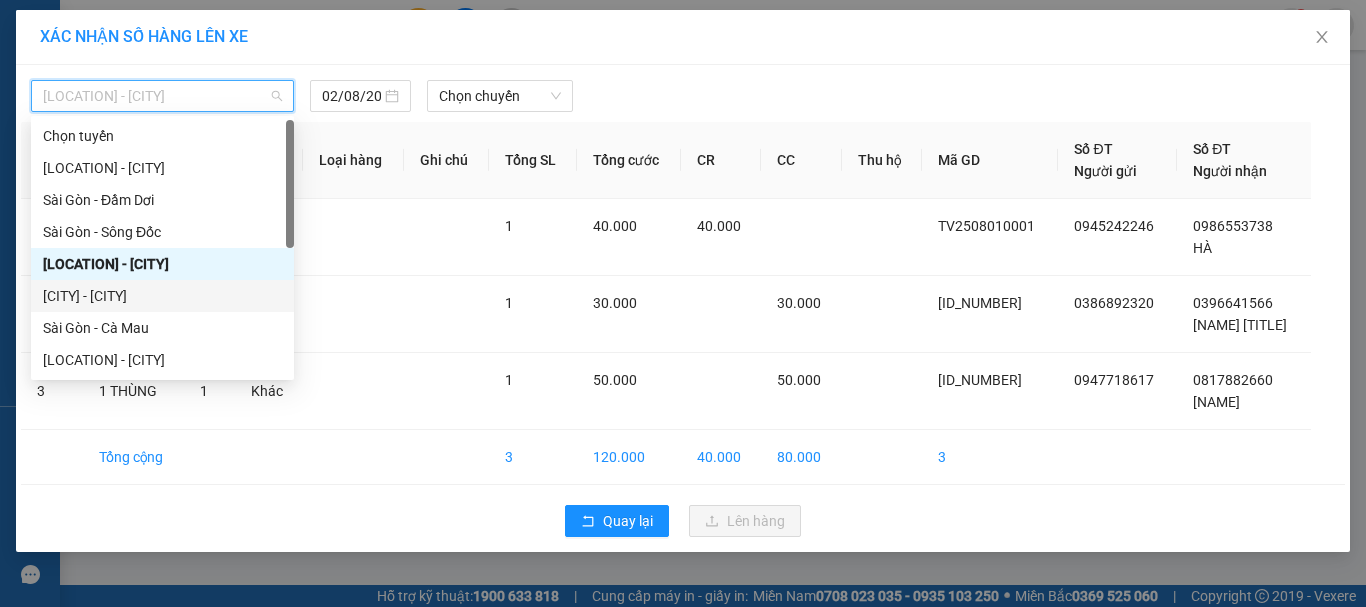 click on "[CITY] - [CITY]" at bounding box center (162, 296) 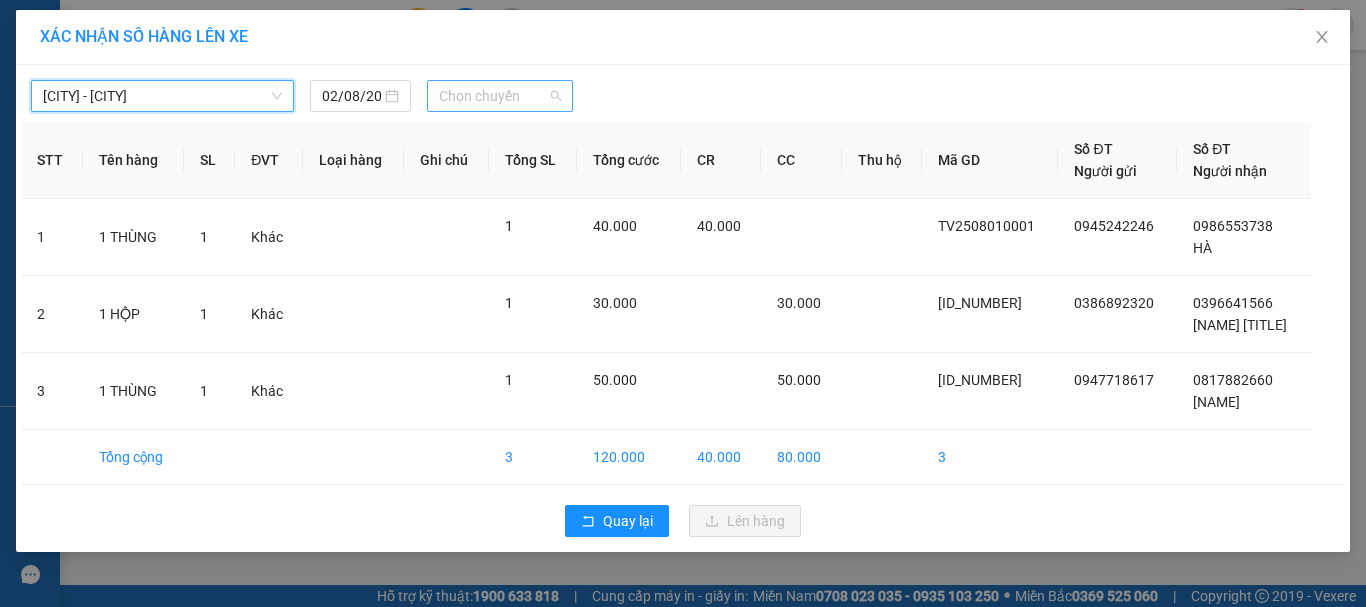 click on "Chọn chuyến" at bounding box center (500, 96) 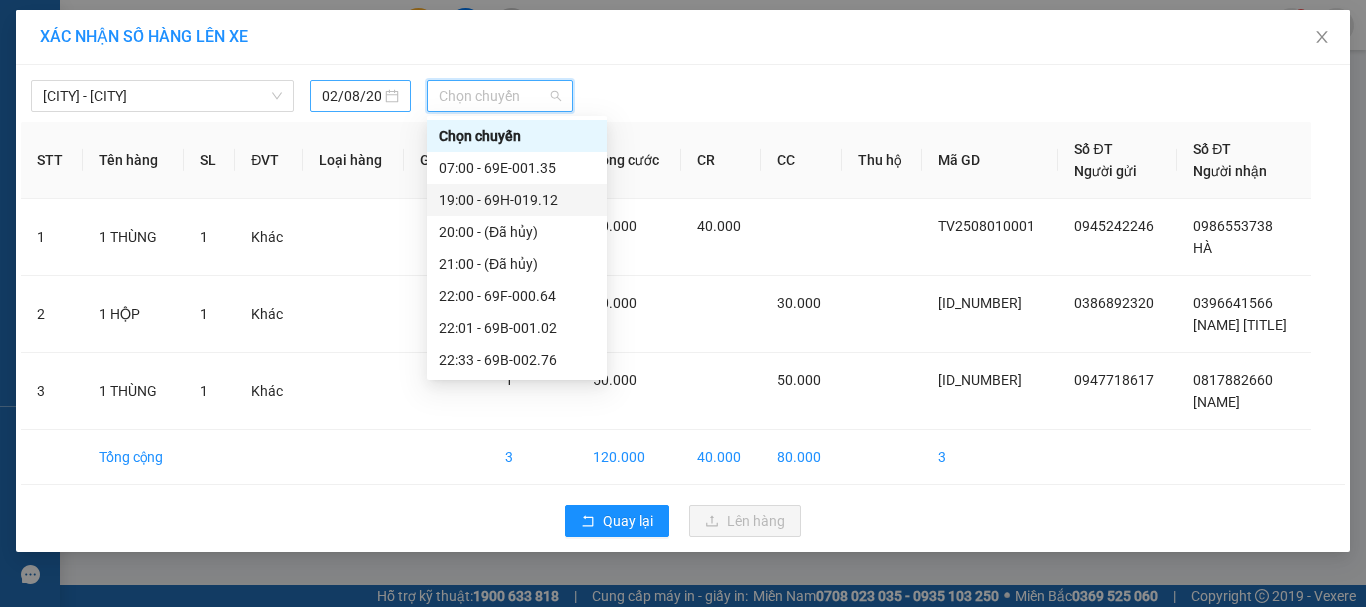 click on "02/08/2025" at bounding box center (351, 96) 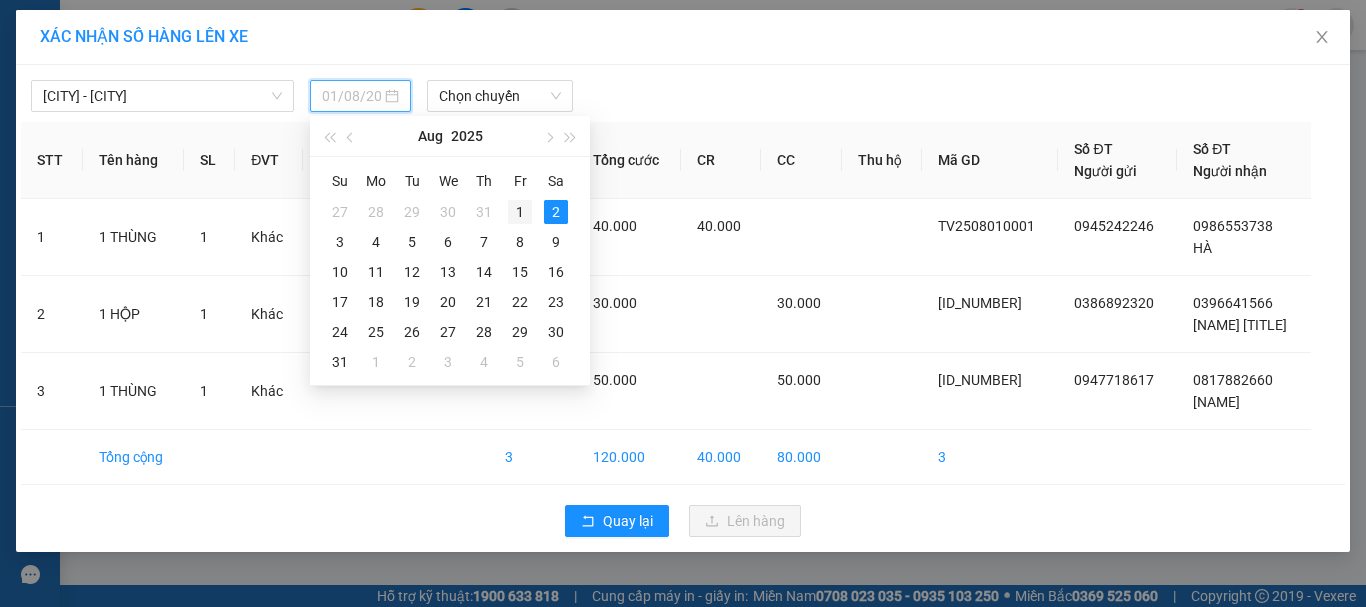 click on "1" at bounding box center [520, 212] 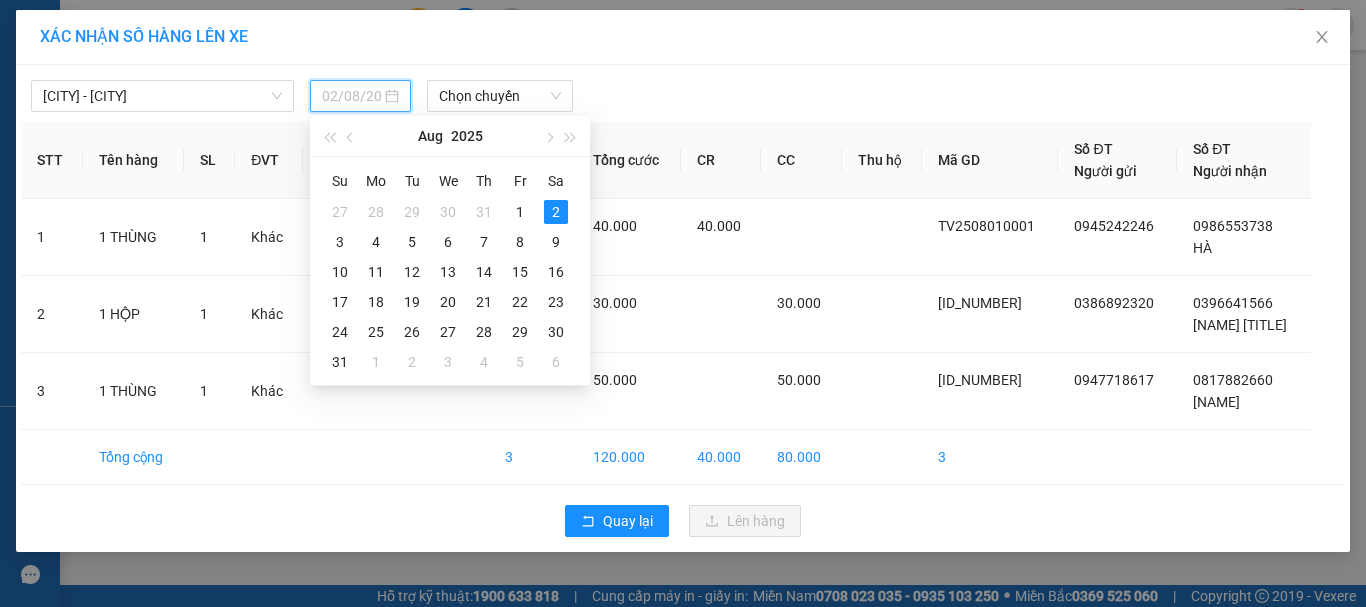 type on "01/08/2025" 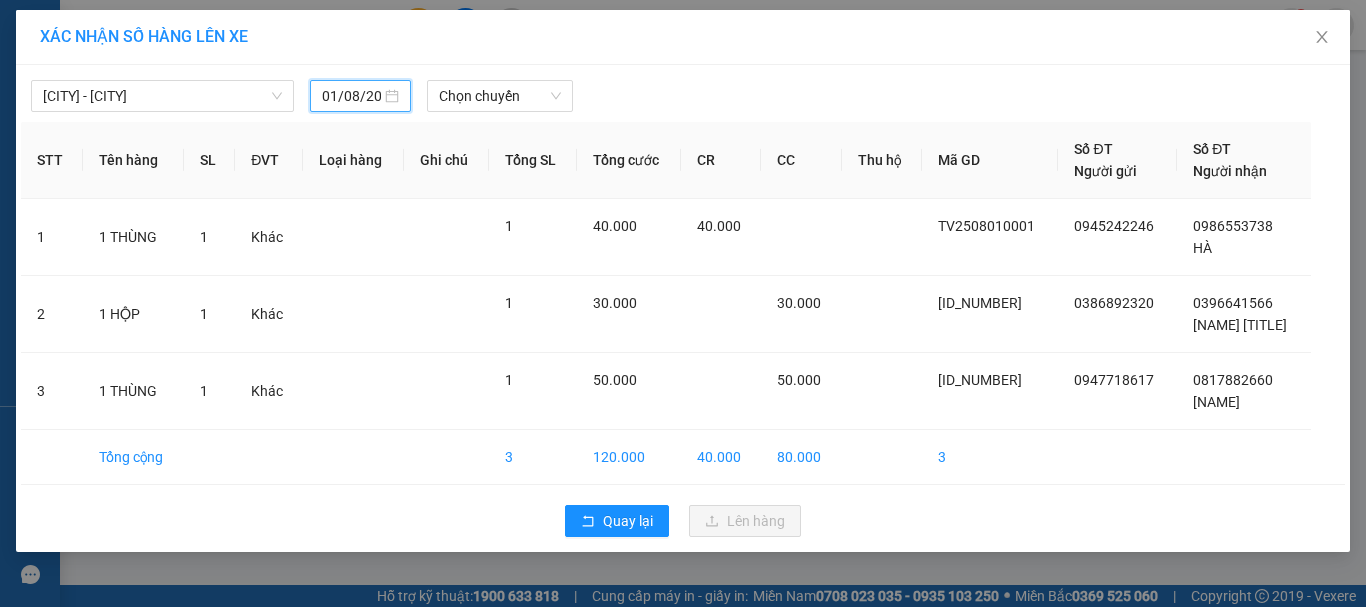 click at bounding box center [853, 96] 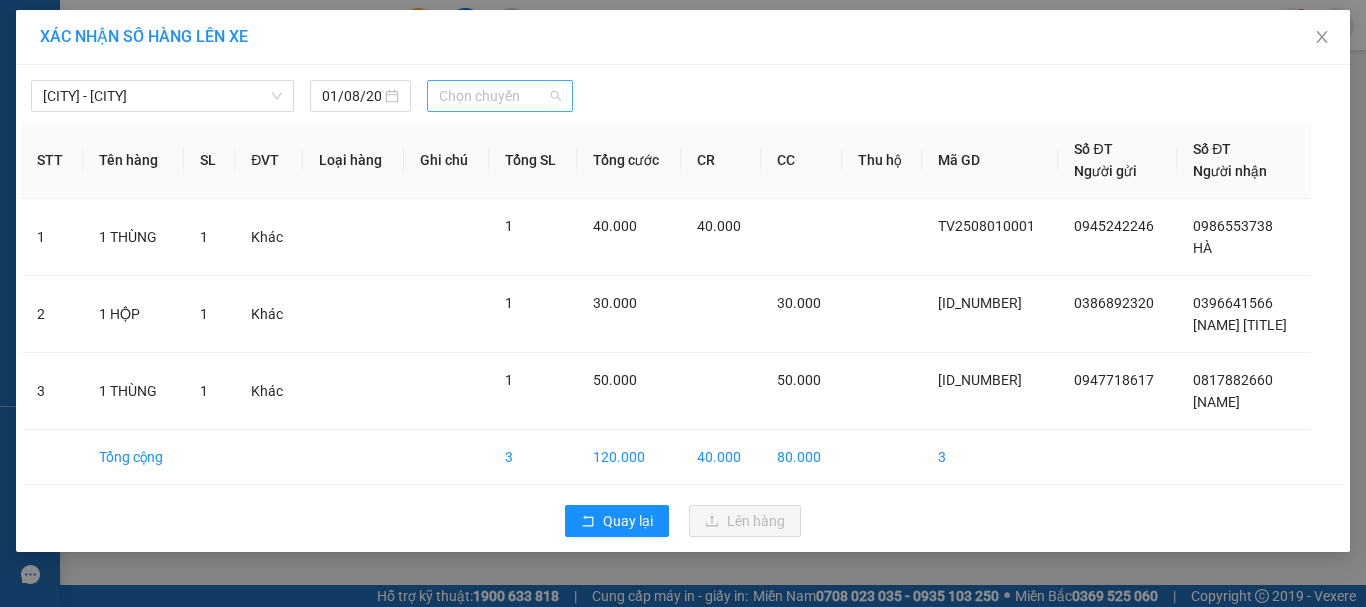 click on "Chọn chuyến" at bounding box center [500, 96] 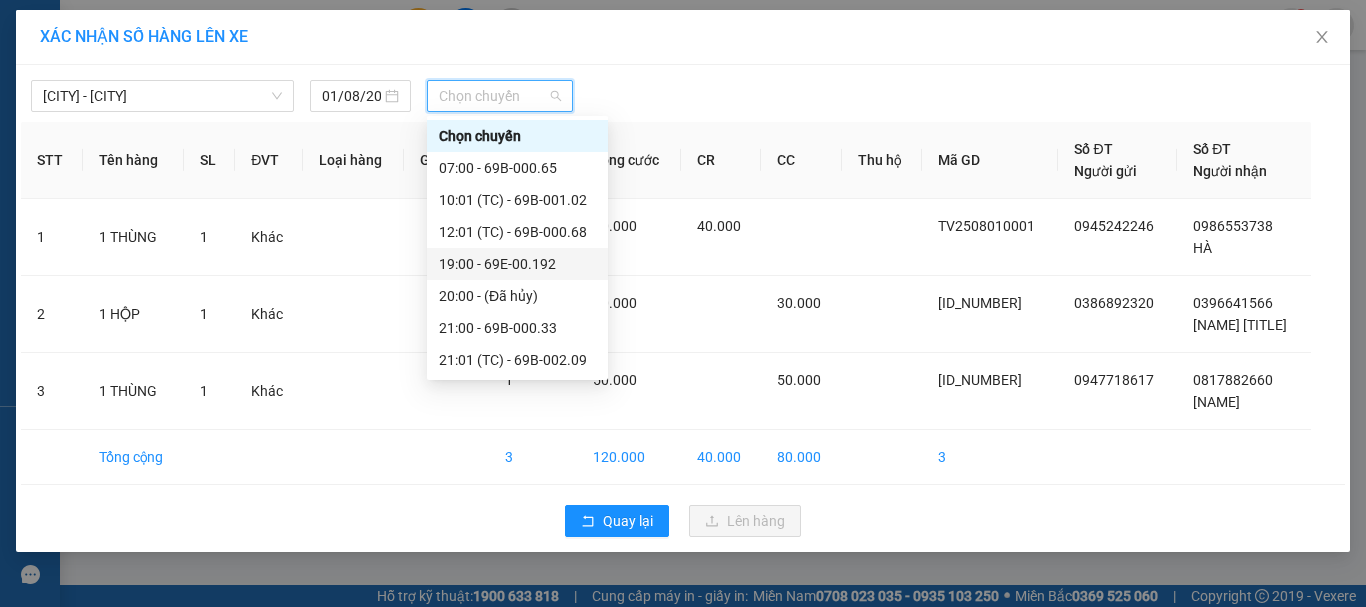 click on "[TIME] - [PLATE_NUMBER]" at bounding box center (517, 264) 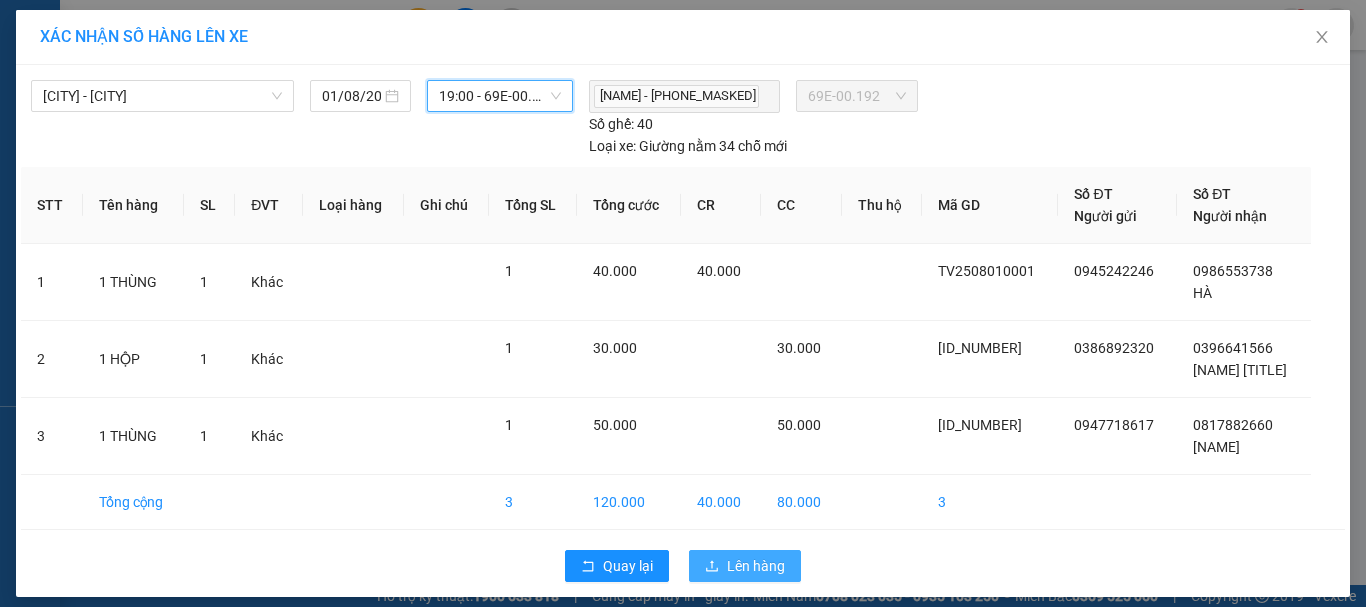 click on "Lên hàng" at bounding box center [756, 566] 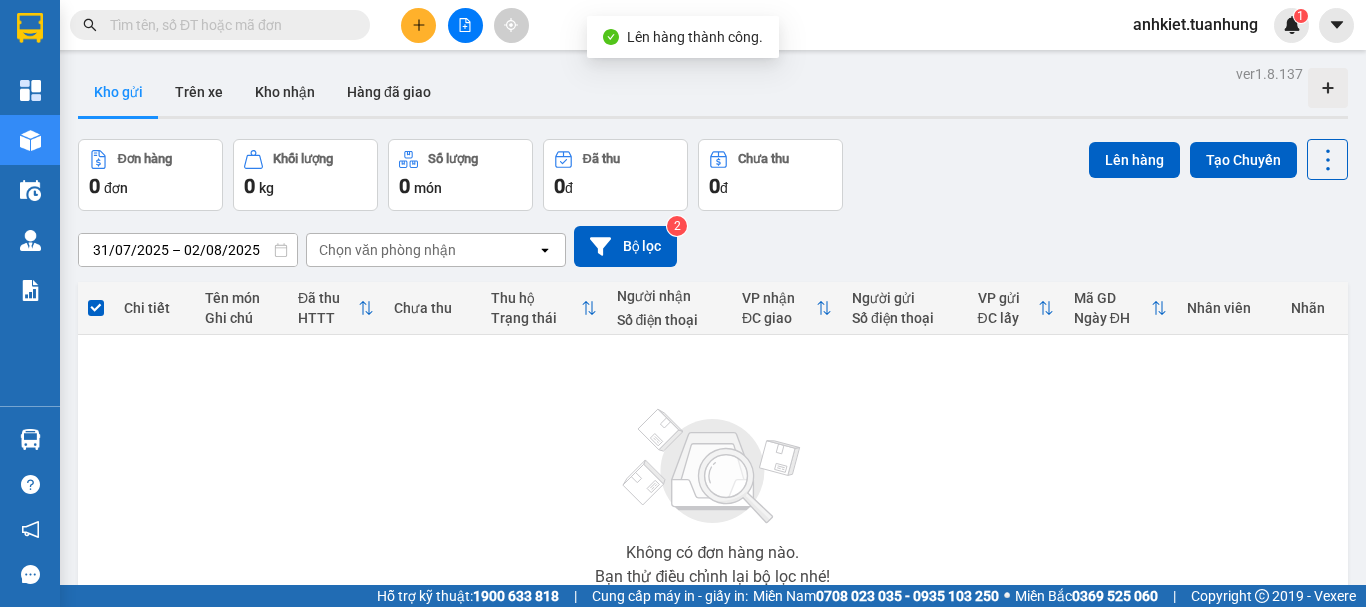 click at bounding box center [96, 308] 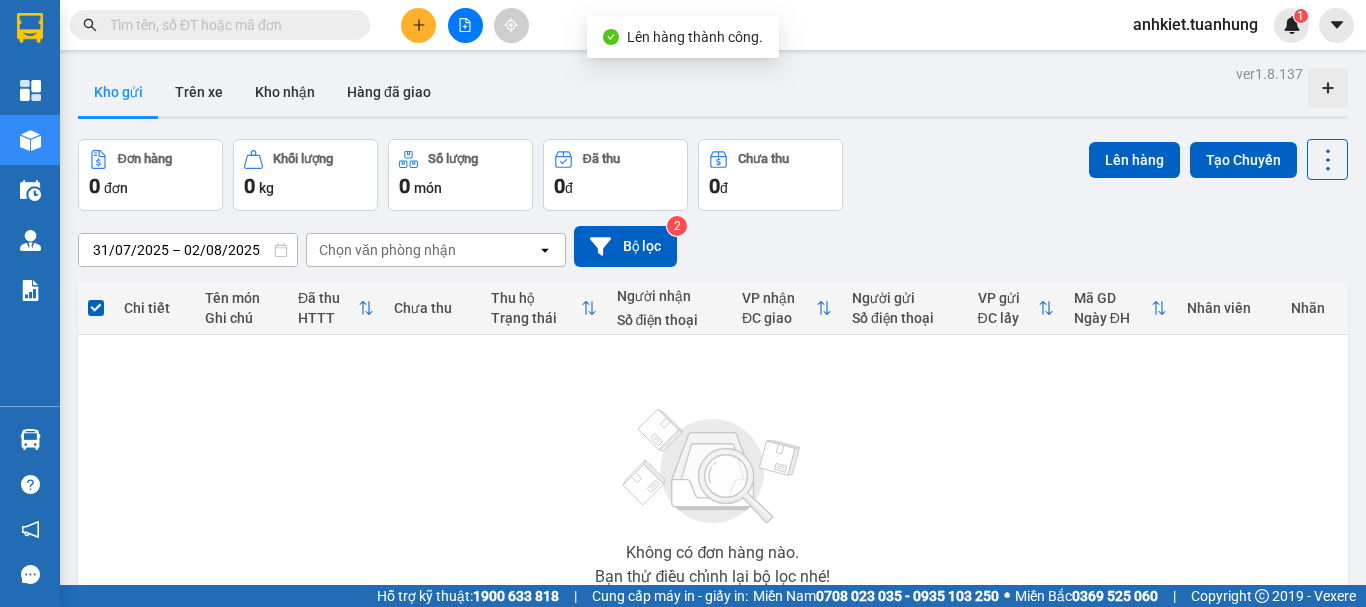 click at bounding box center (96, 298) 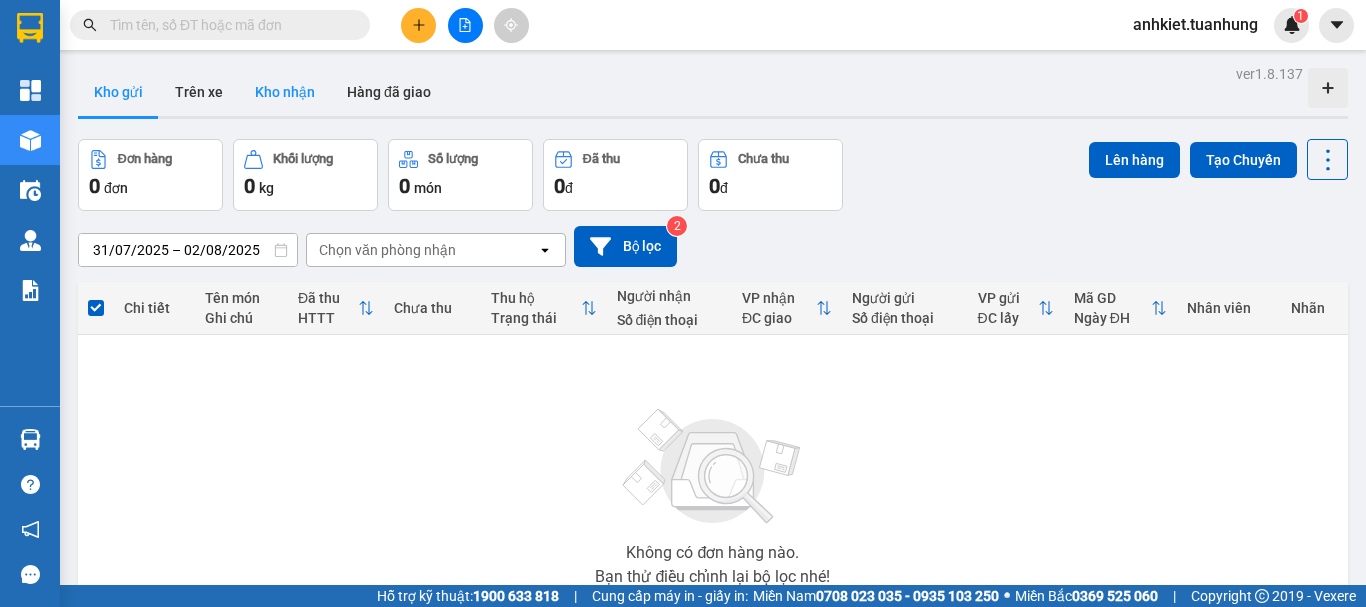 click on "Kho nhận" at bounding box center (285, 92) 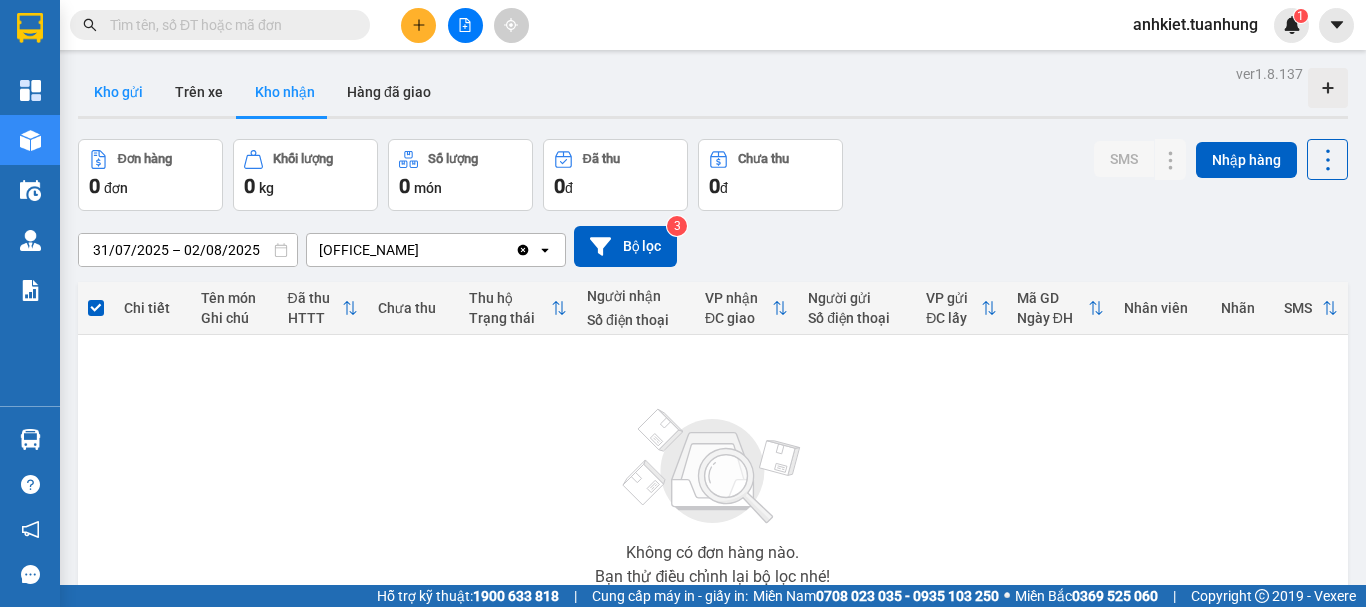 click on "Kho gửi" at bounding box center [118, 92] 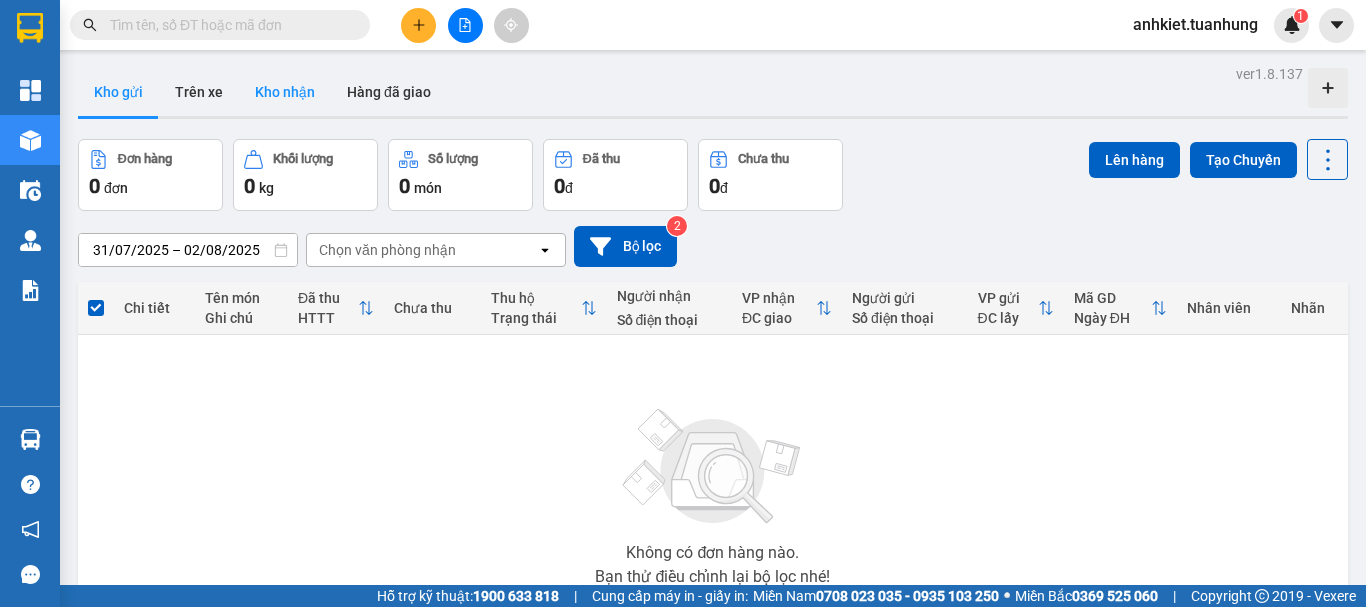 click on "Kho nhận" at bounding box center (285, 92) 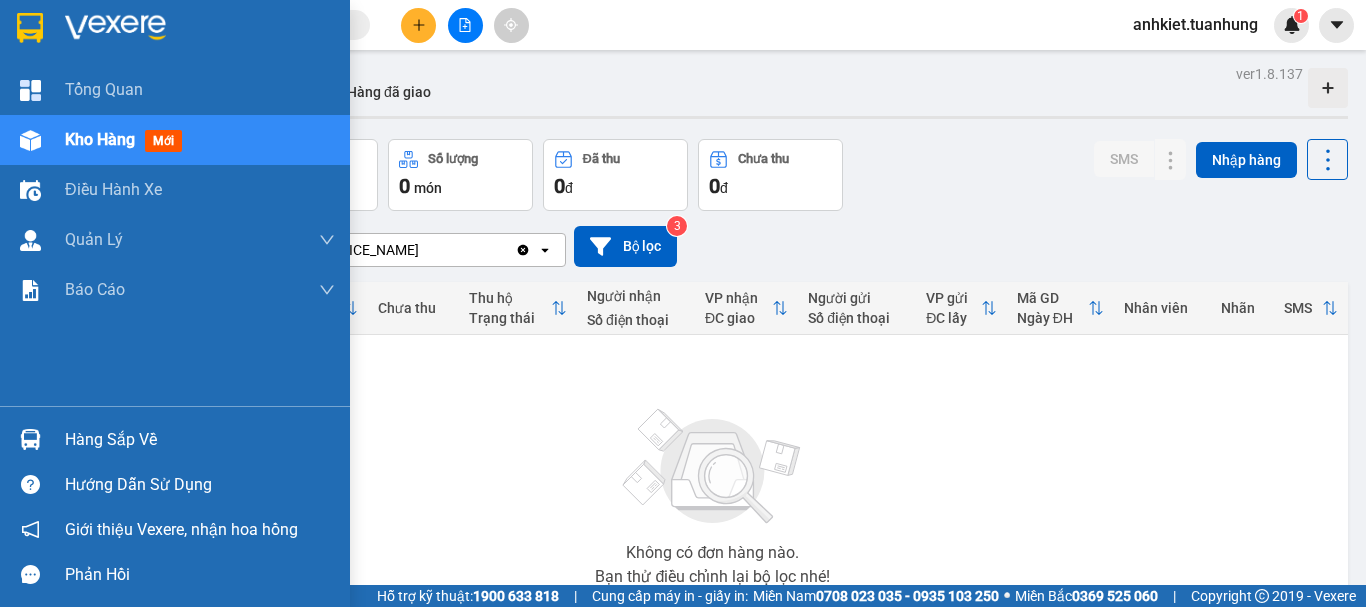 click on "Hàng sắp về" at bounding box center (200, 440) 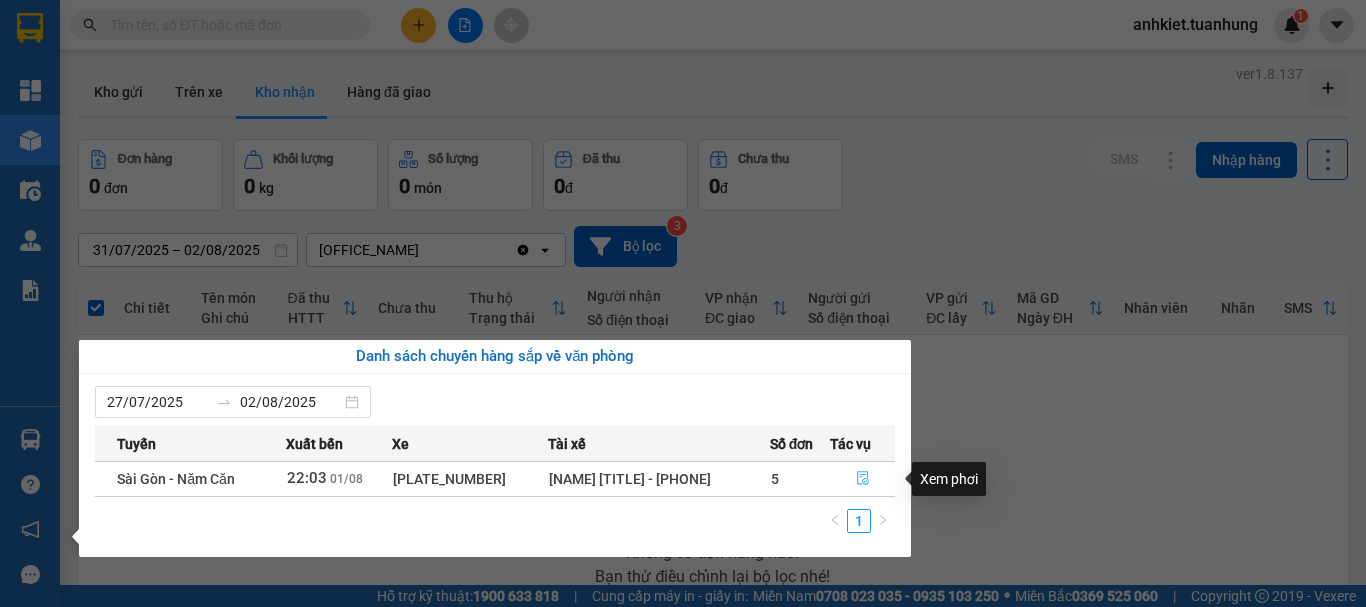 click 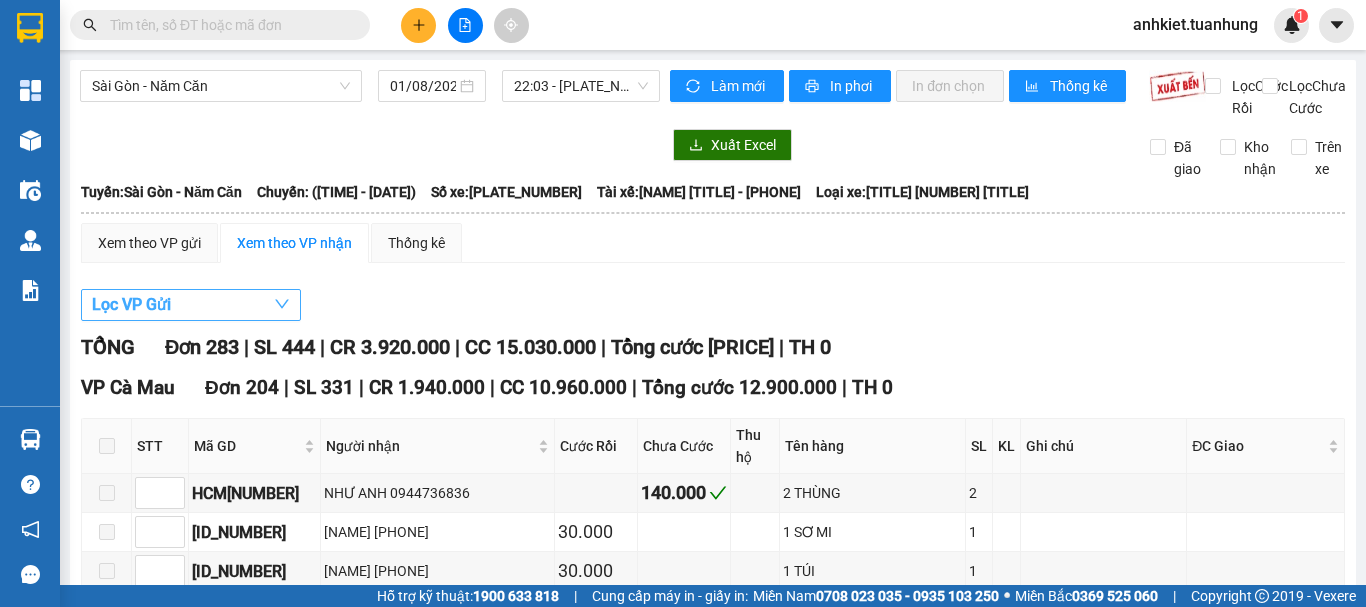 click on "Lọc VP Gửi" at bounding box center (191, 305) 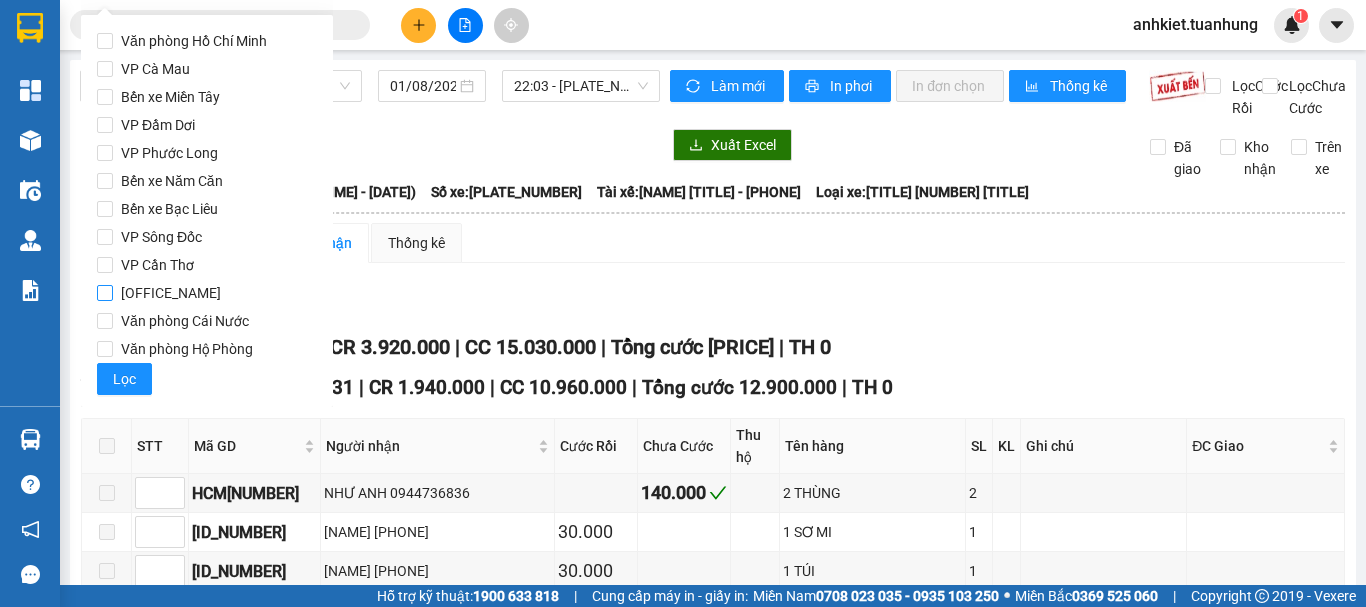click on "[OFFICE_NAME]" at bounding box center [171, 293] 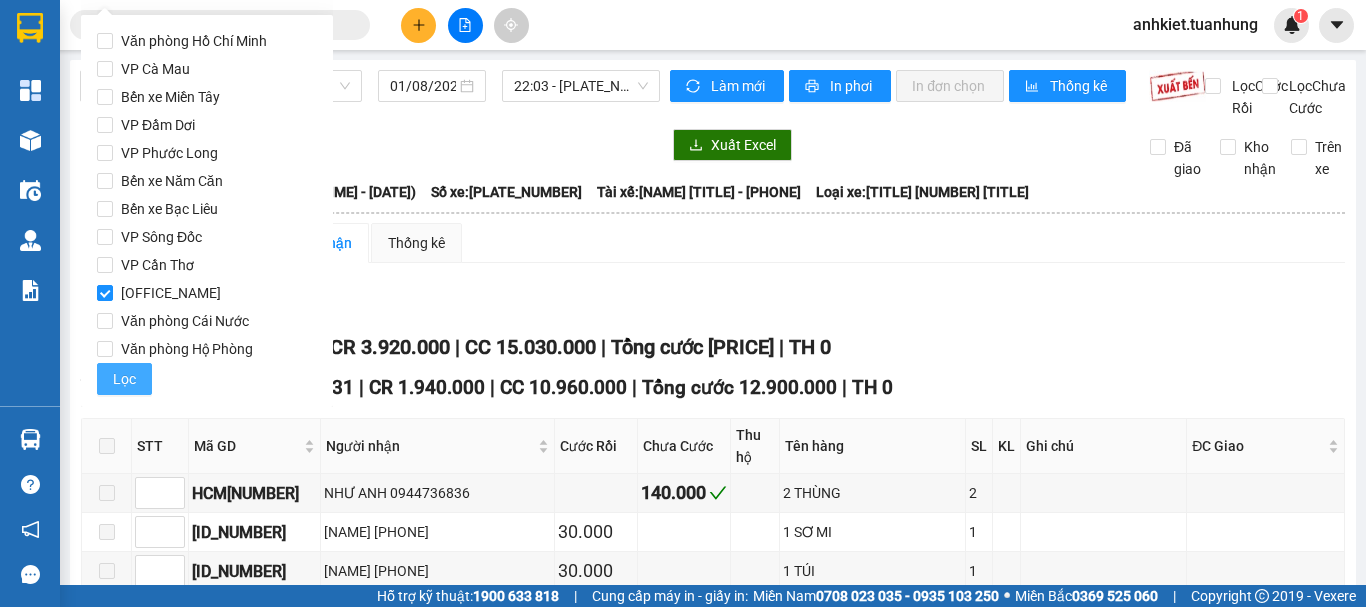 click on "Lọc" at bounding box center (124, 379) 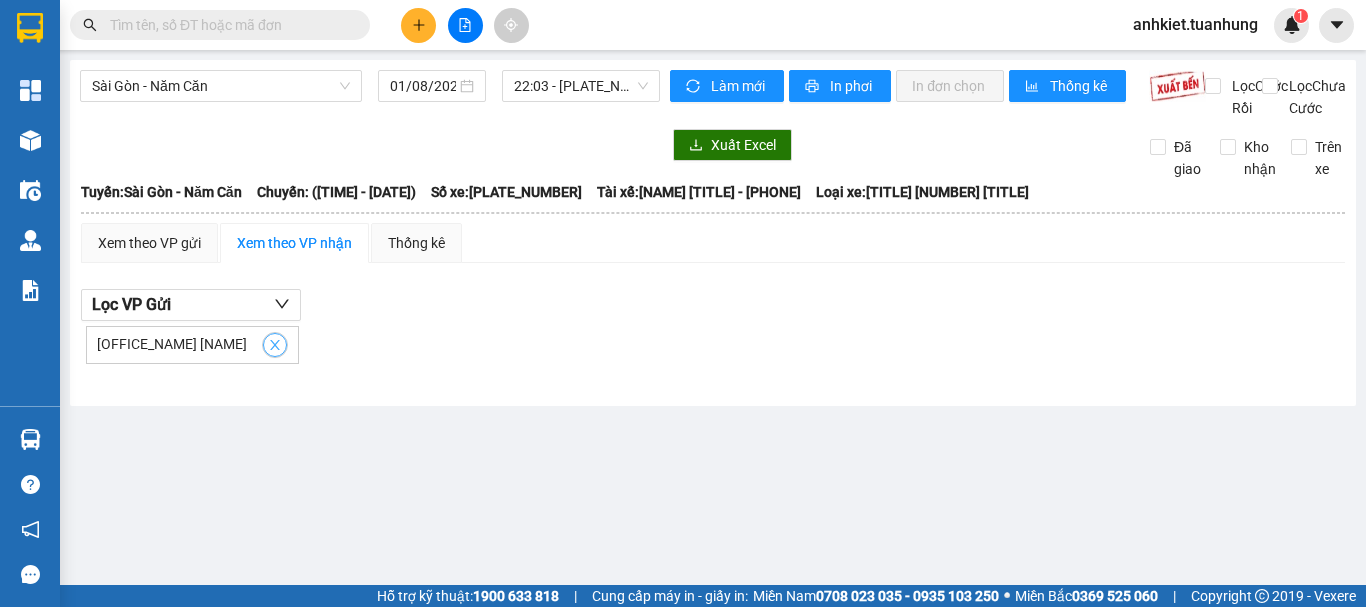 click 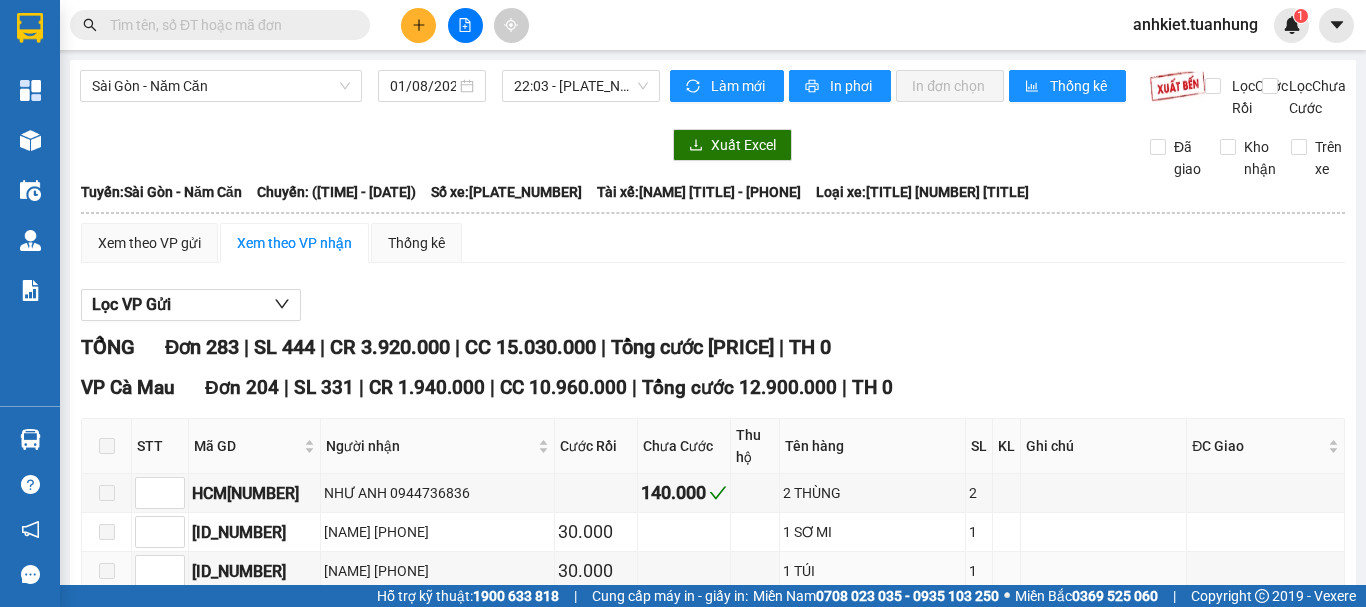 scroll, scrollTop: 500, scrollLeft: 0, axis: vertical 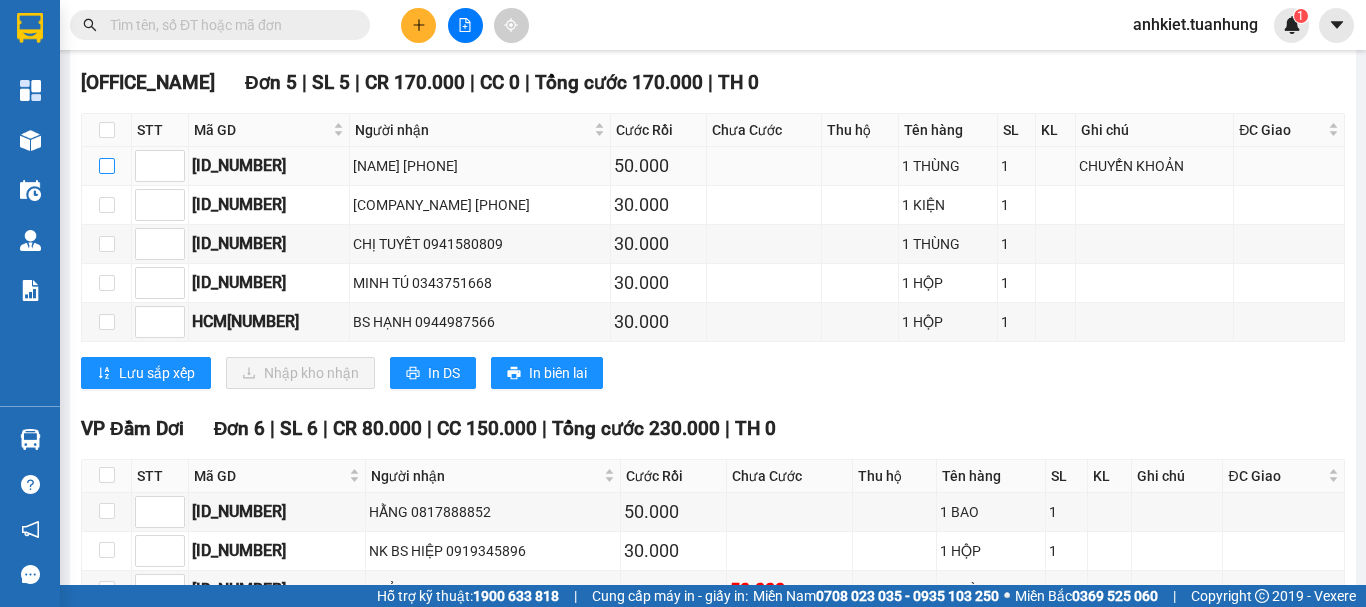 click at bounding box center [107, 166] 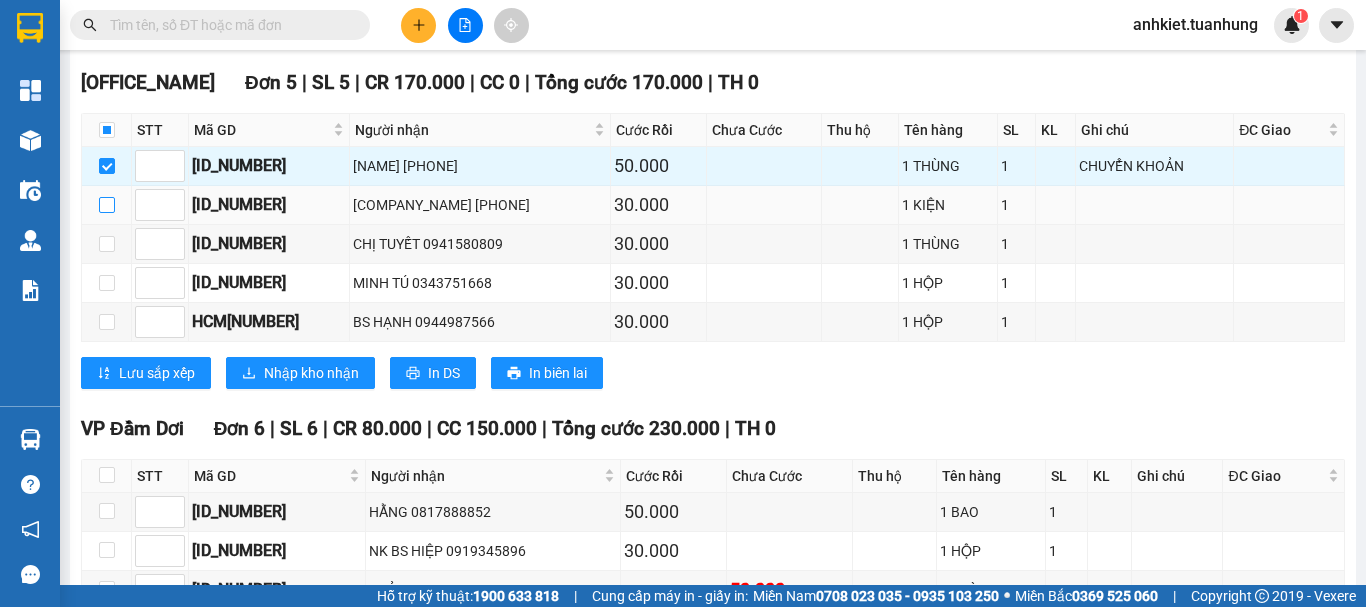 click at bounding box center (107, 205) 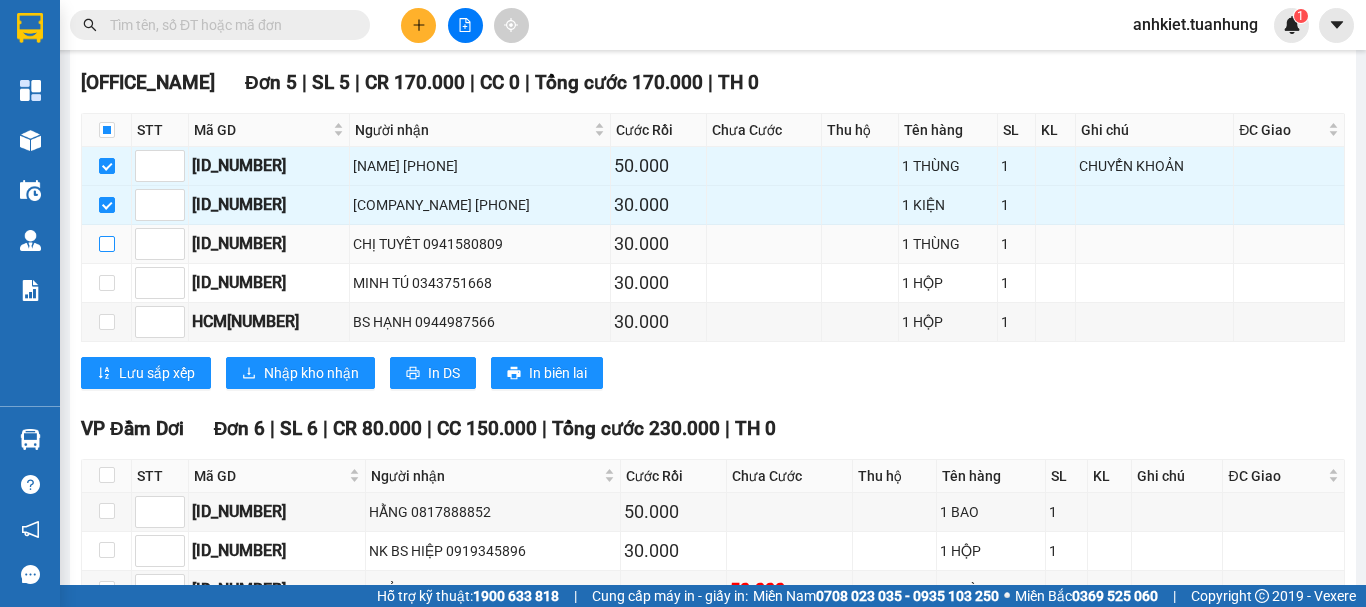 click at bounding box center (107, 244) 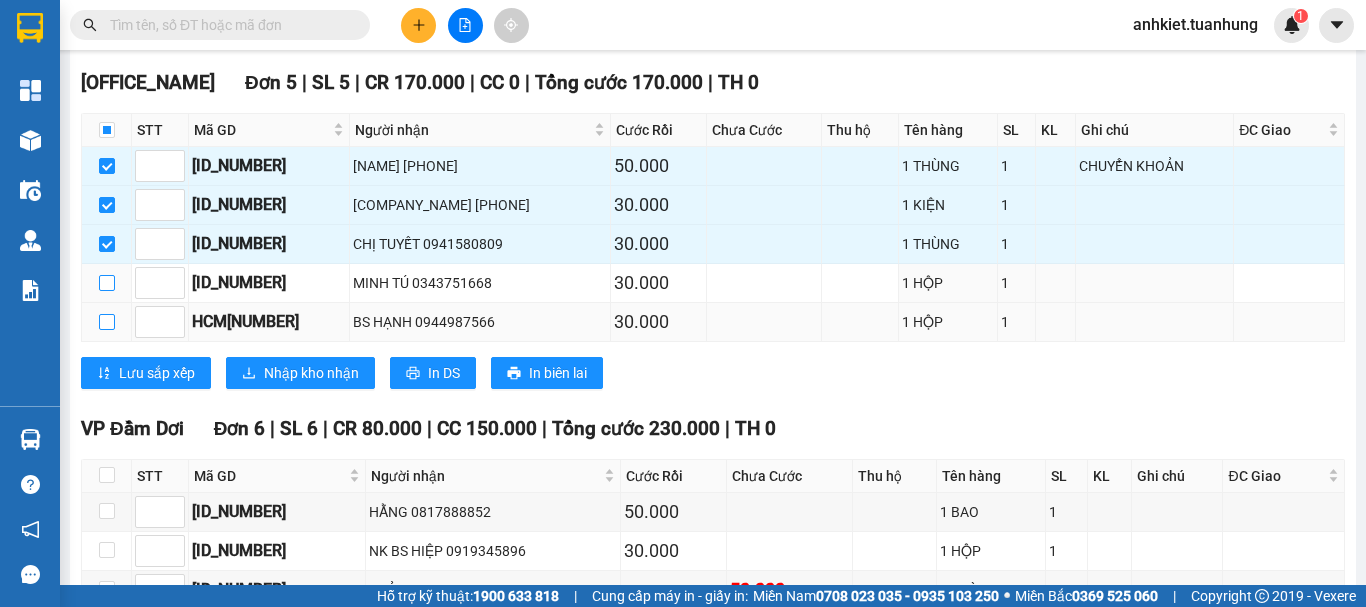 click at bounding box center (107, 283) 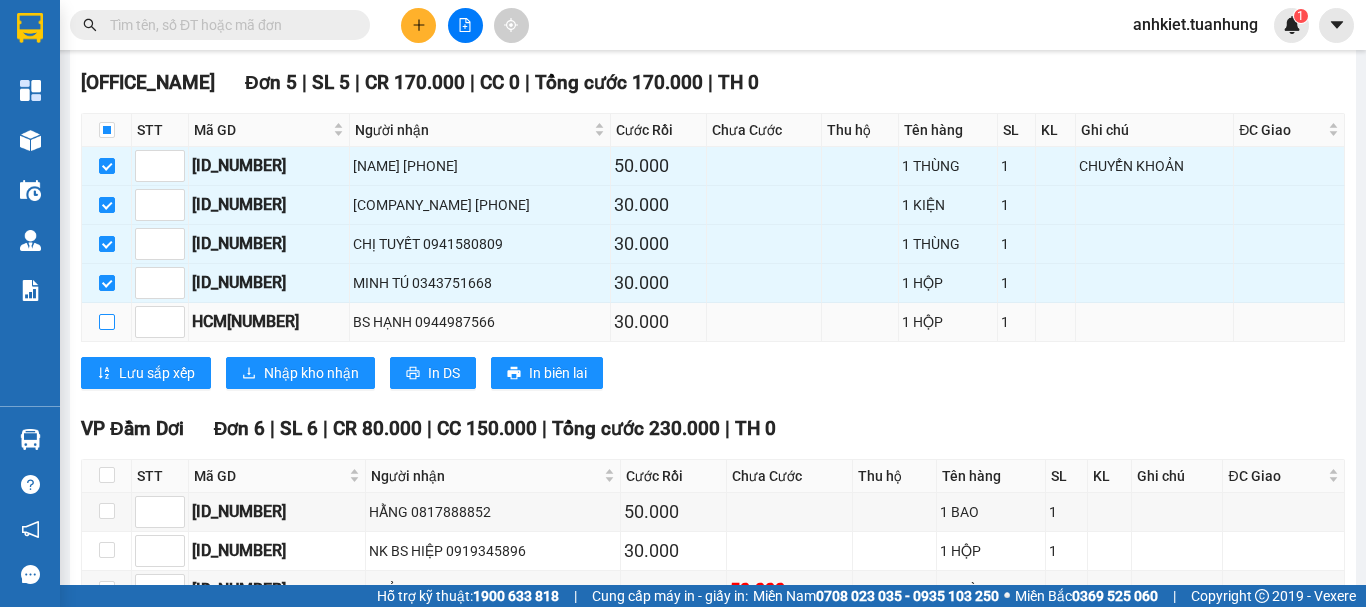 click at bounding box center [107, 322] 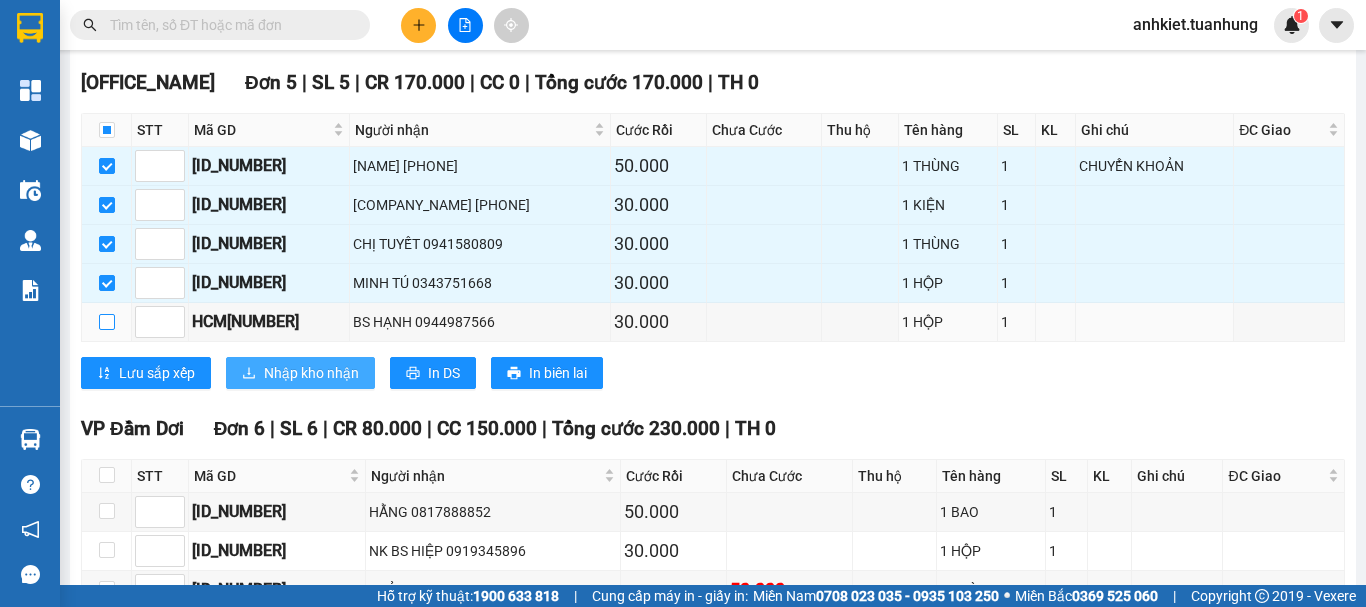 checkbox on "true" 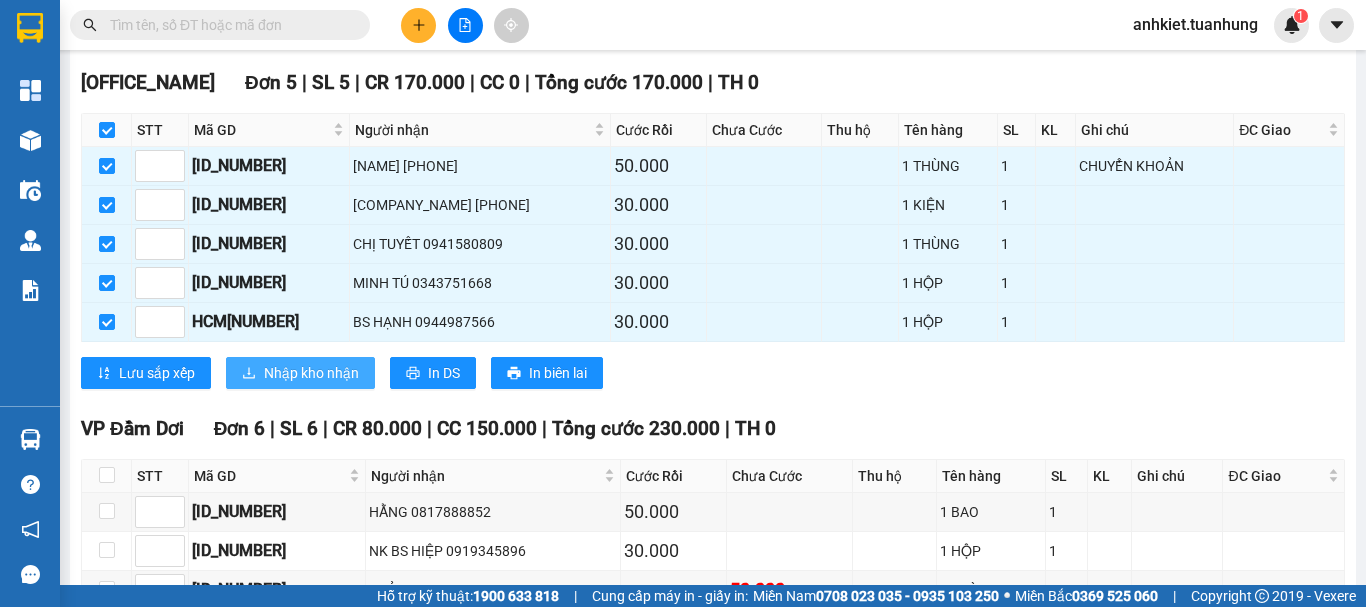 click on "Nhập kho nhận" at bounding box center [311, 373] 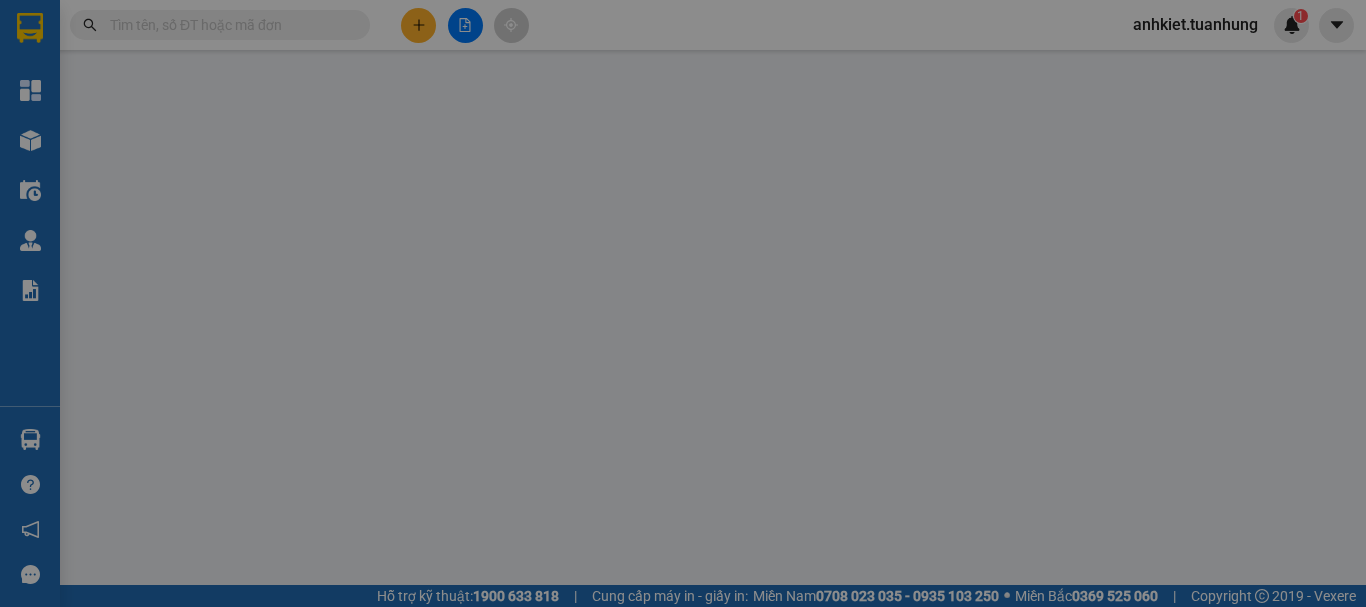 scroll, scrollTop: 0, scrollLeft: 0, axis: both 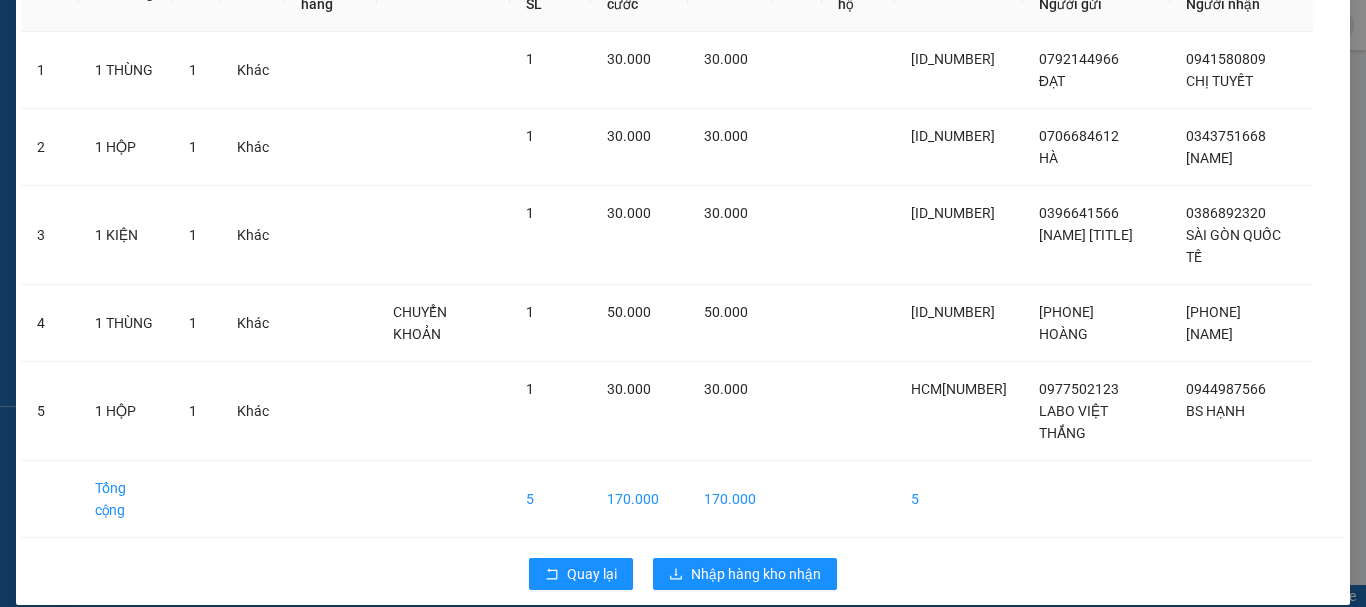 click on "Quay lại Nhập hàng kho nhận" at bounding box center [683, 574] 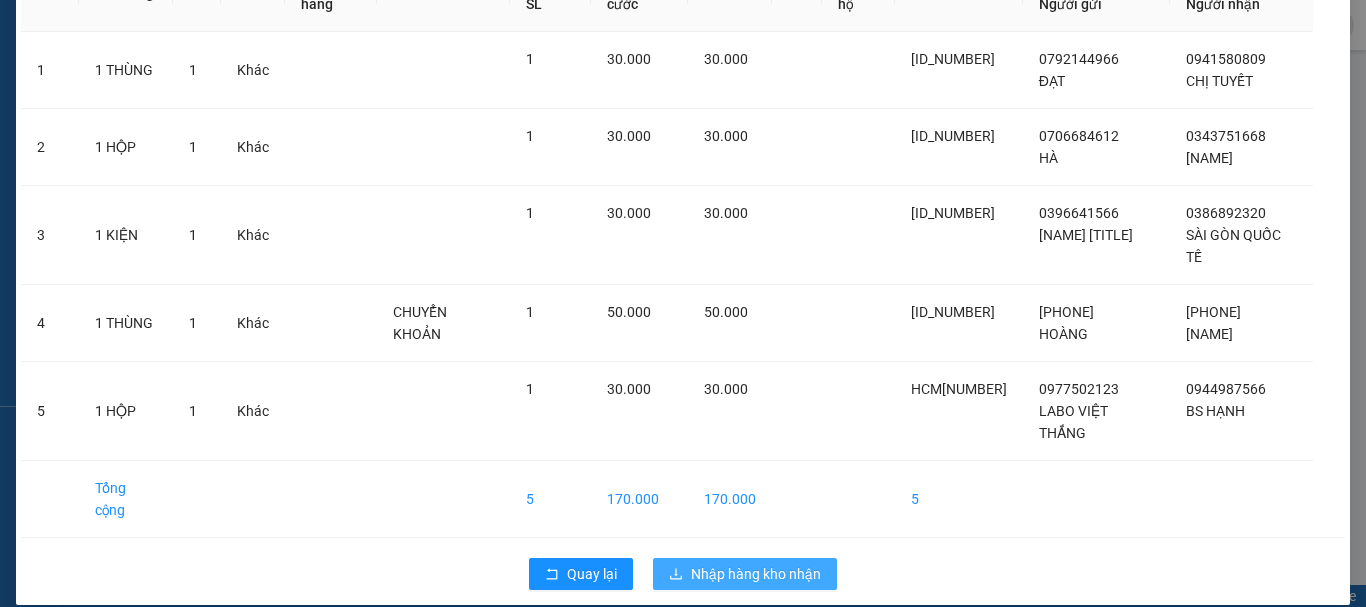 click on "Nhập hàng kho nhận" at bounding box center [756, 574] 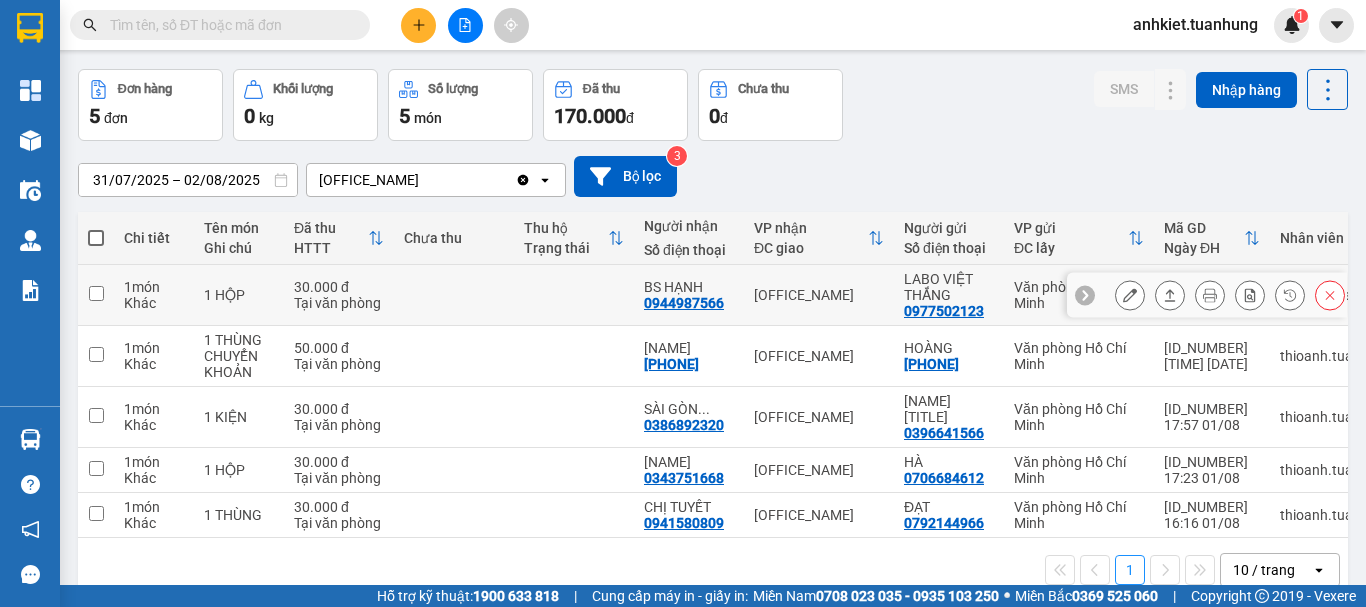 scroll, scrollTop: 113, scrollLeft: 0, axis: vertical 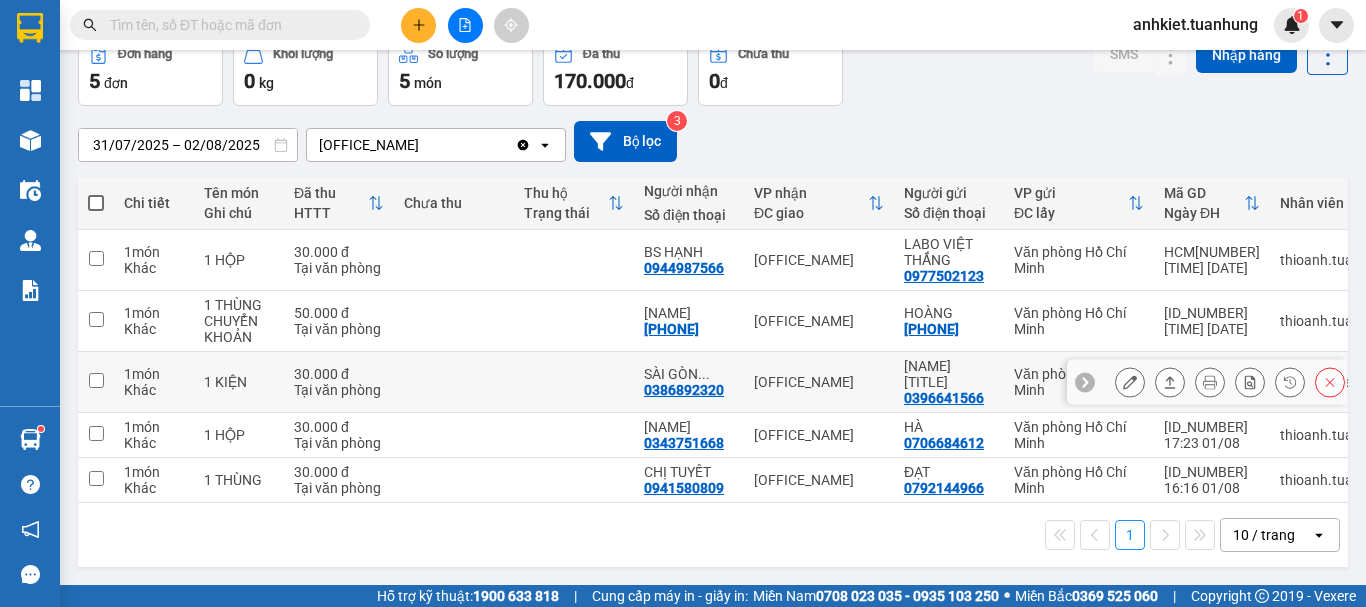 click 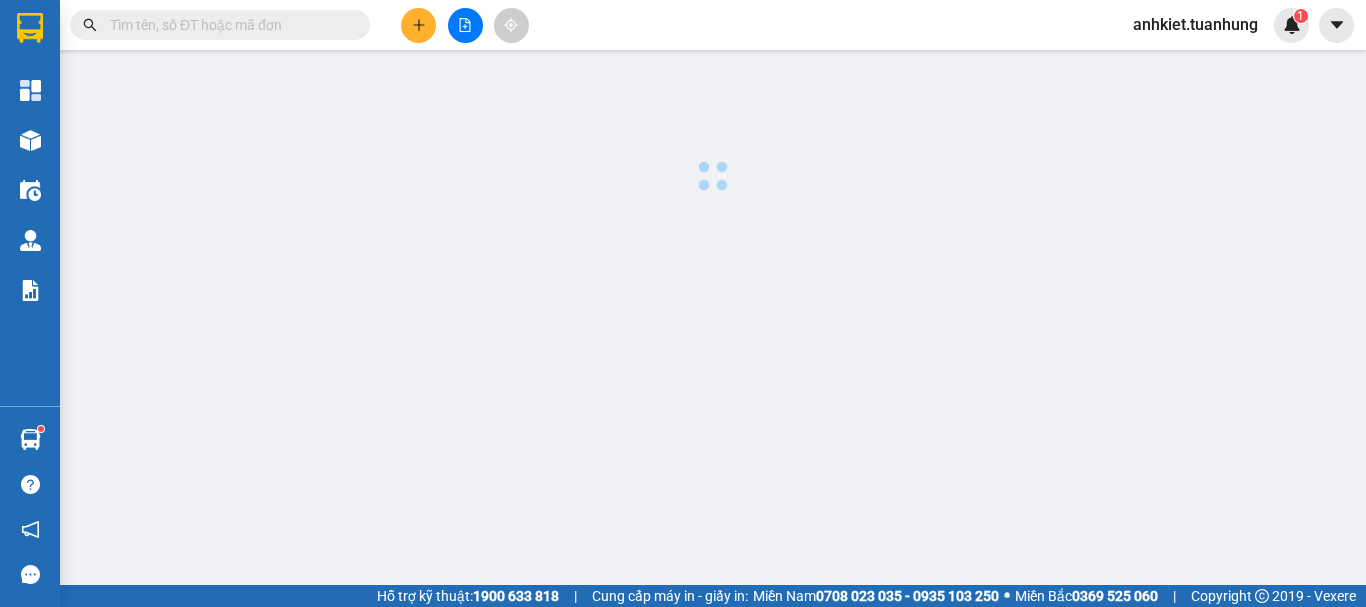 scroll, scrollTop: 0, scrollLeft: 0, axis: both 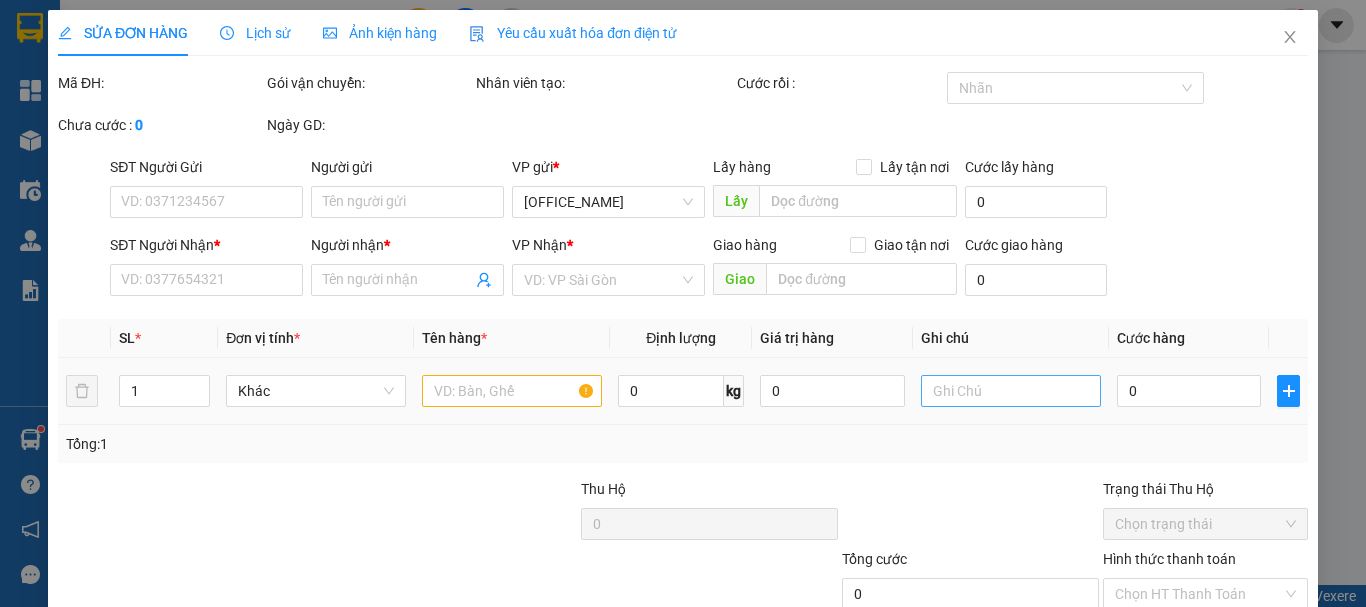 type on "0396641566" 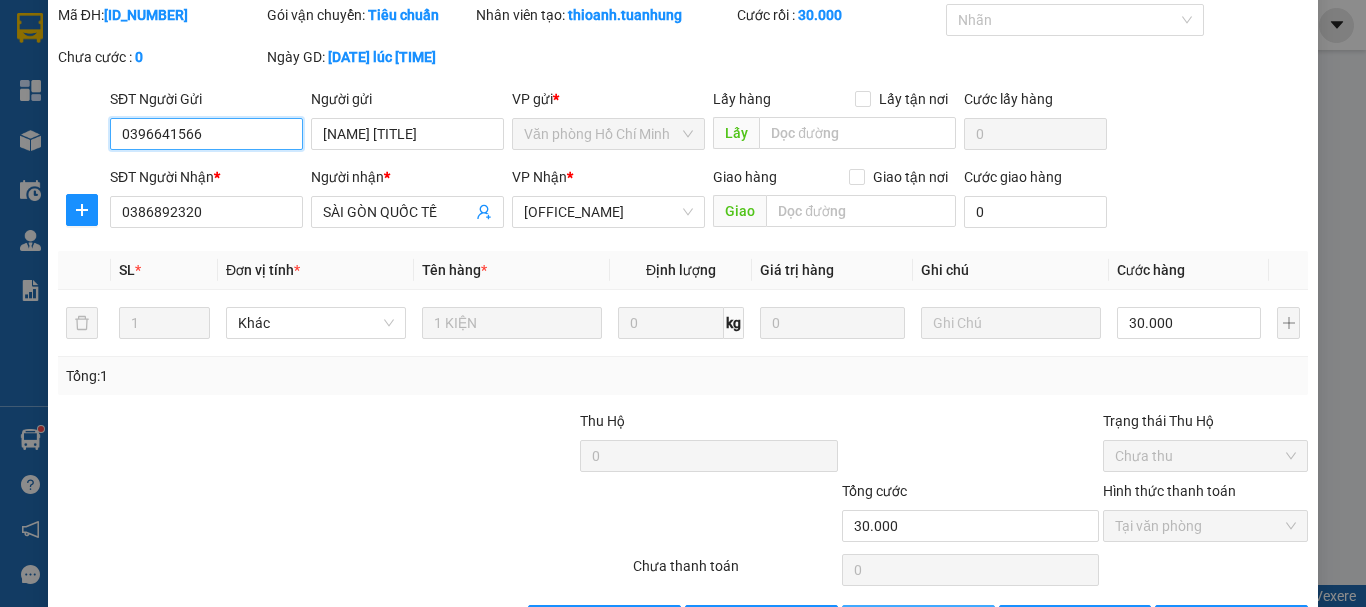 scroll, scrollTop: 137, scrollLeft: 0, axis: vertical 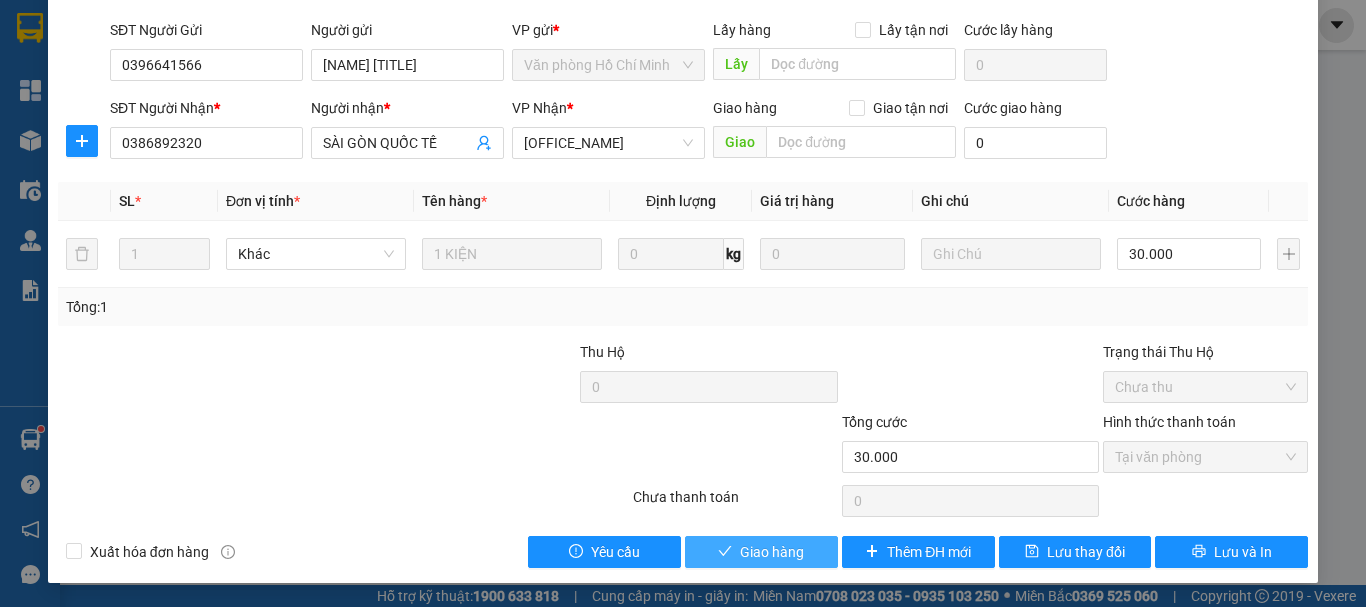 click on "Giao hàng" at bounding box center [772, 552] 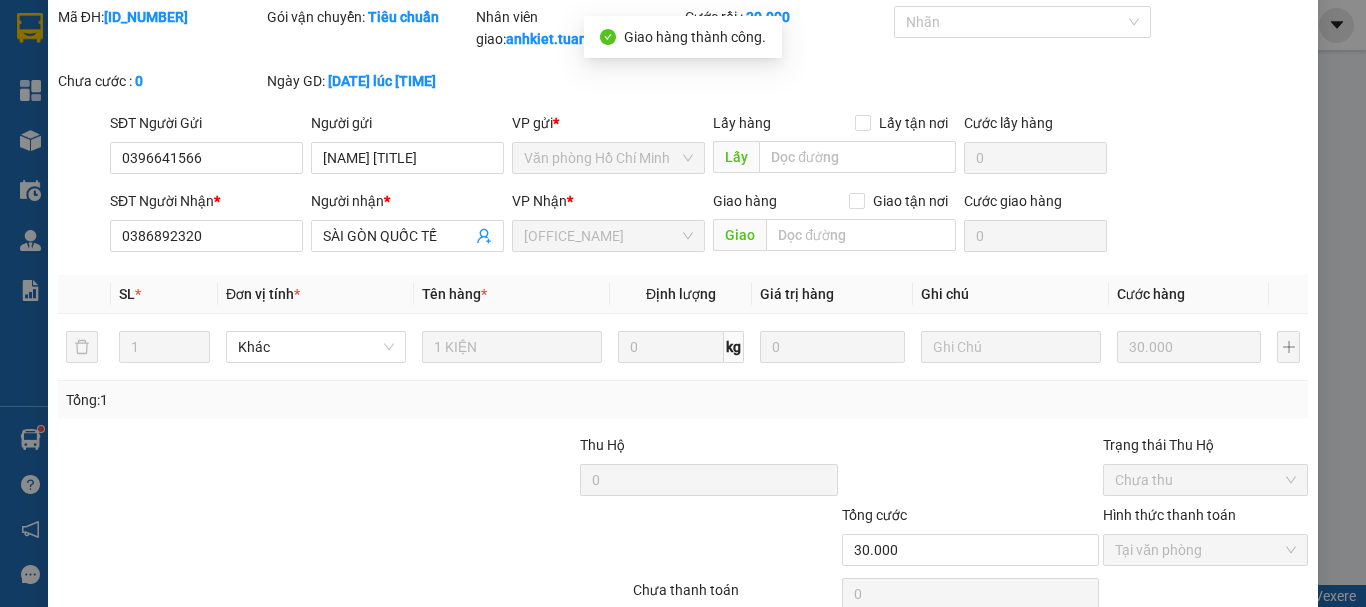 scroll, scrollTop: 0, scrollLeft: 0, axis: both 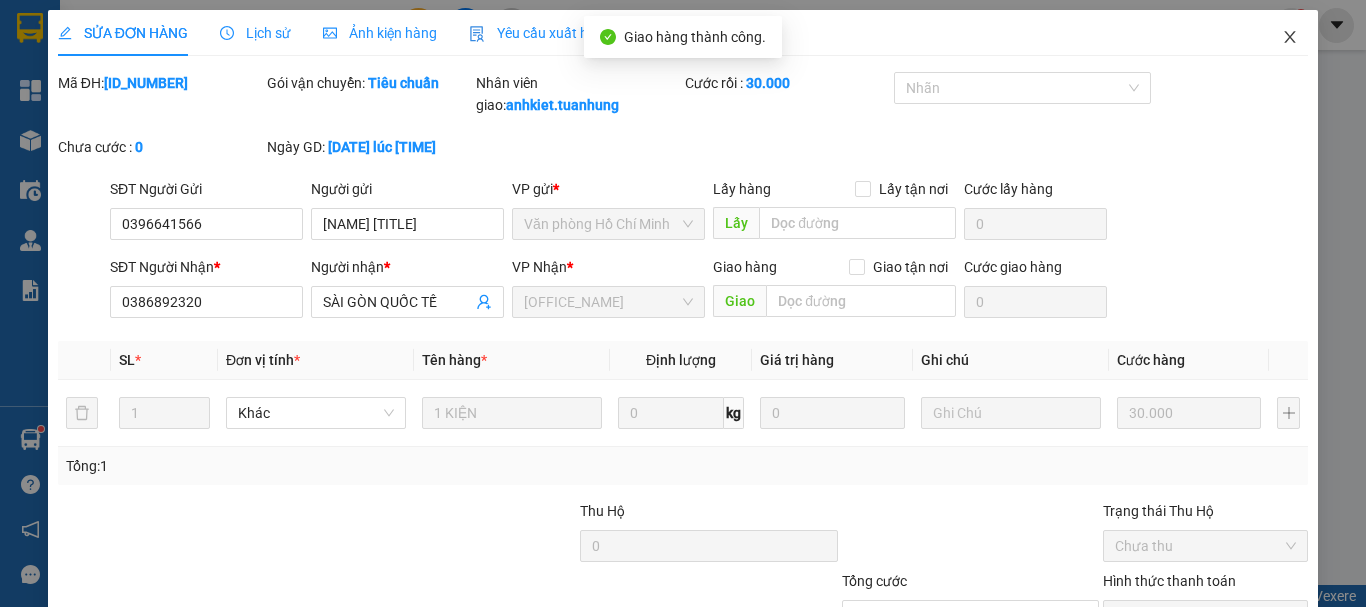 click 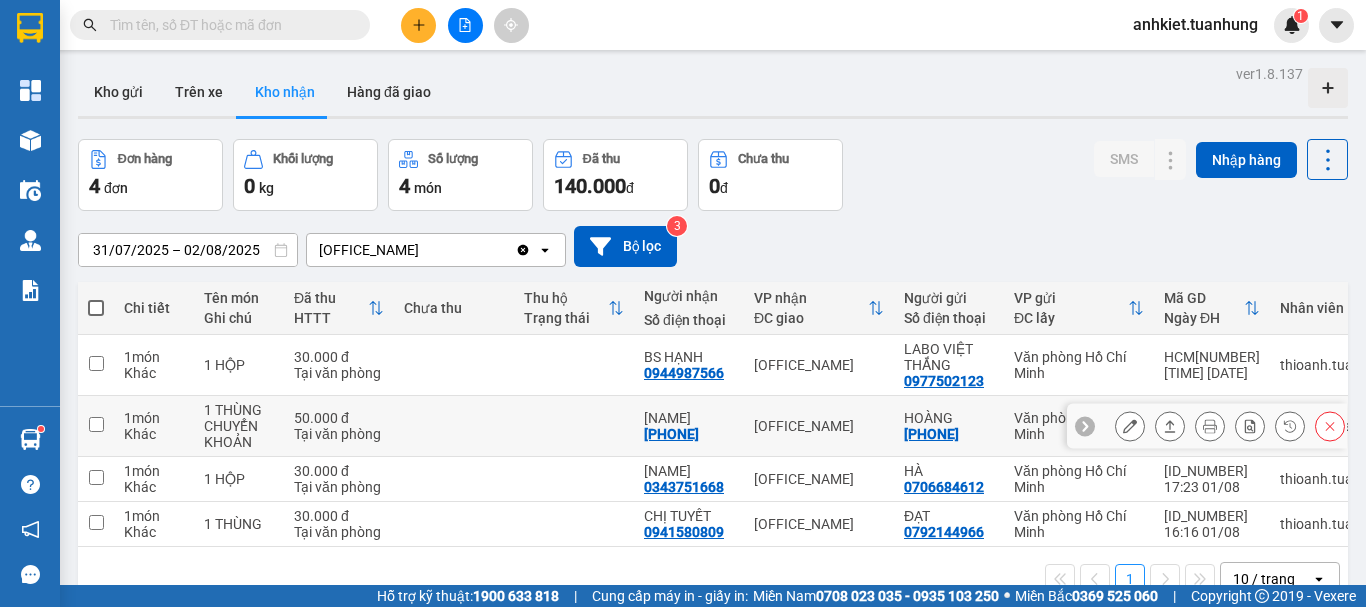 click 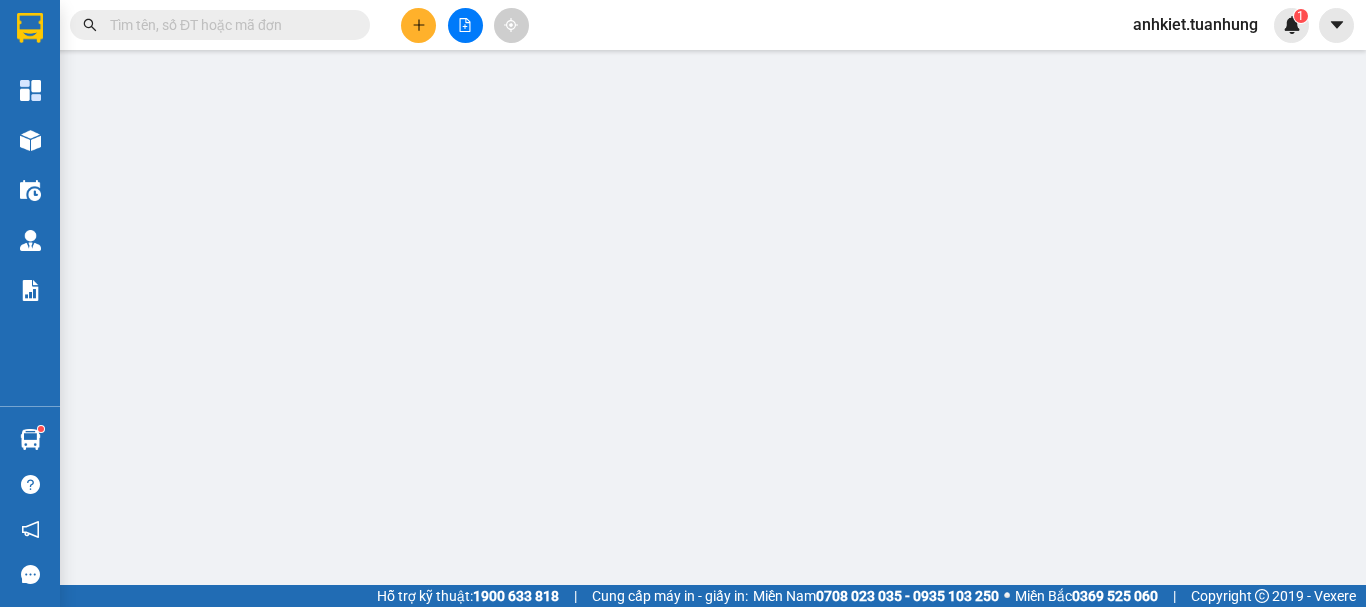 type on "[PHONE]" 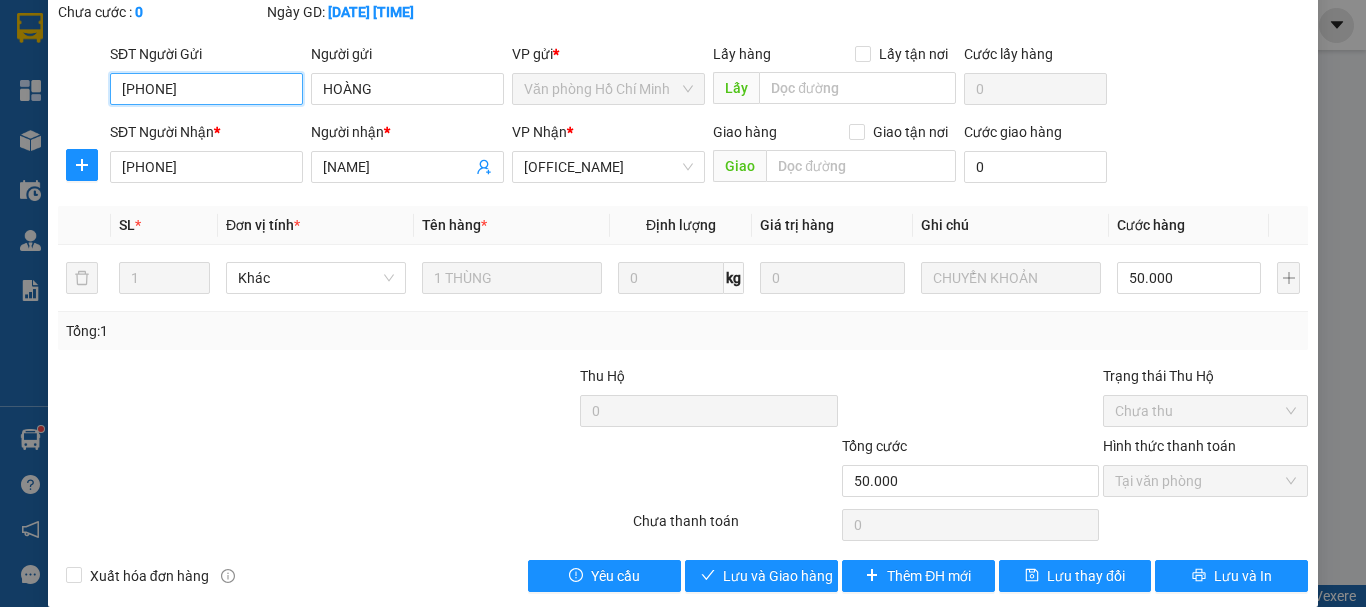 scroll, scrollTop: 140, scrollLeft: 0, axis: vertical 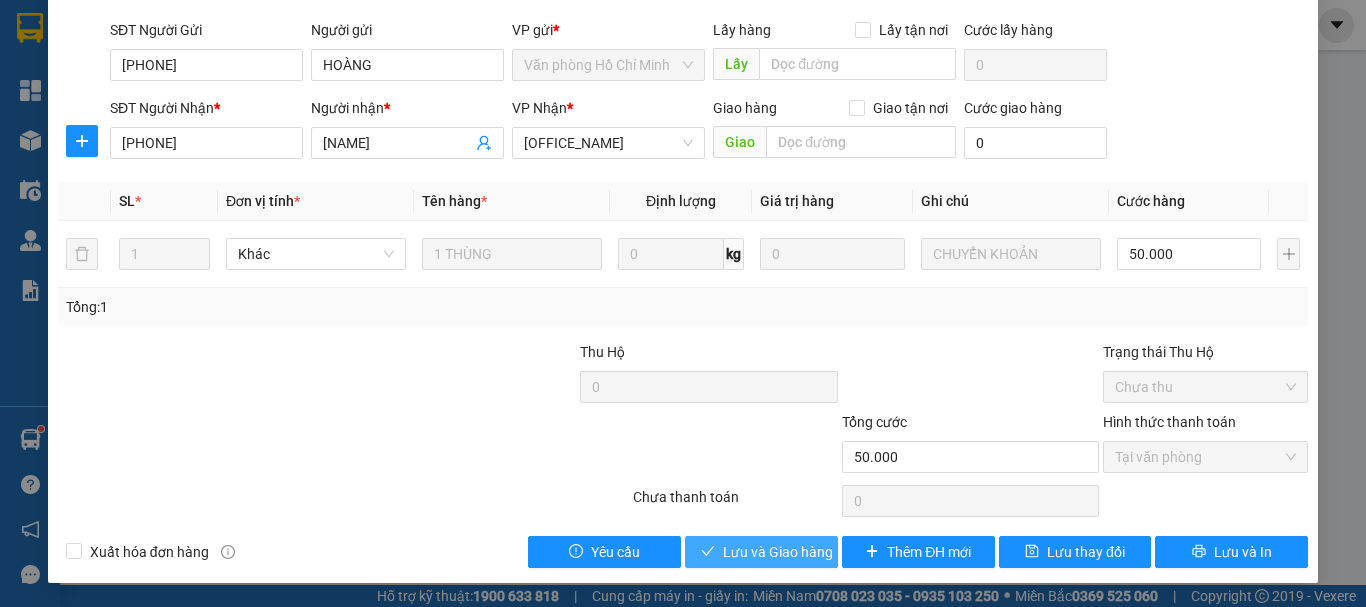 click on "Lưu và Giao hàng" at bounding box center (778, 552) 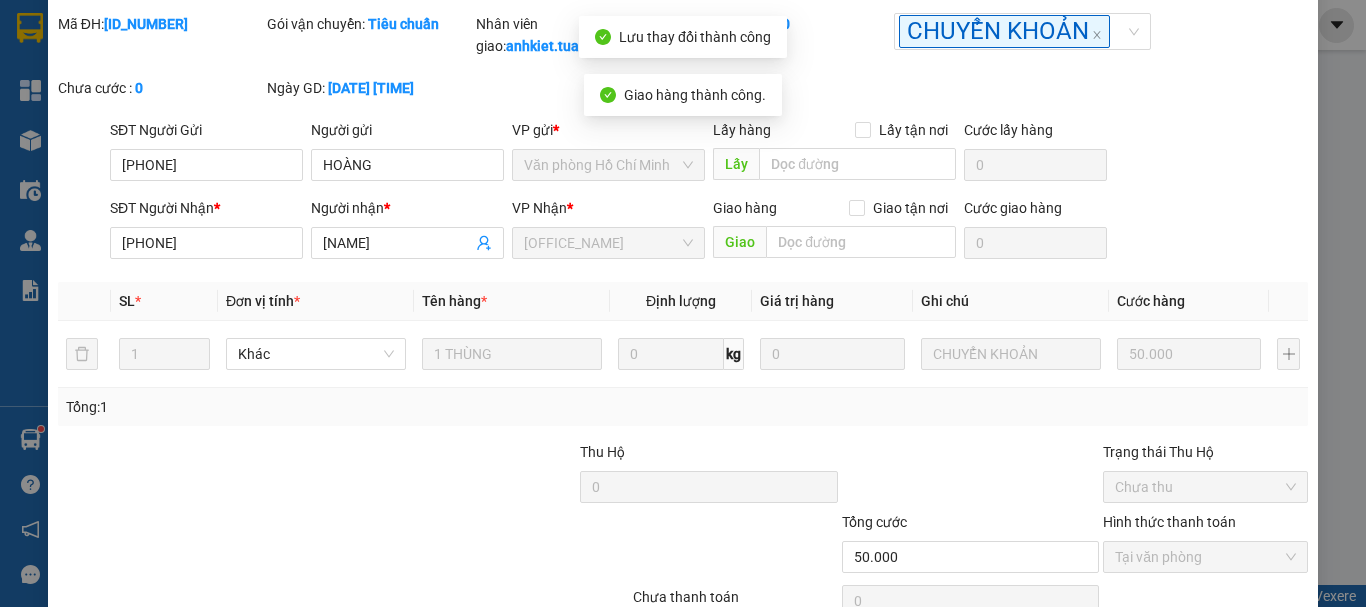 scroll, scrollTop: 0, scrollLeft: 0, axis: both 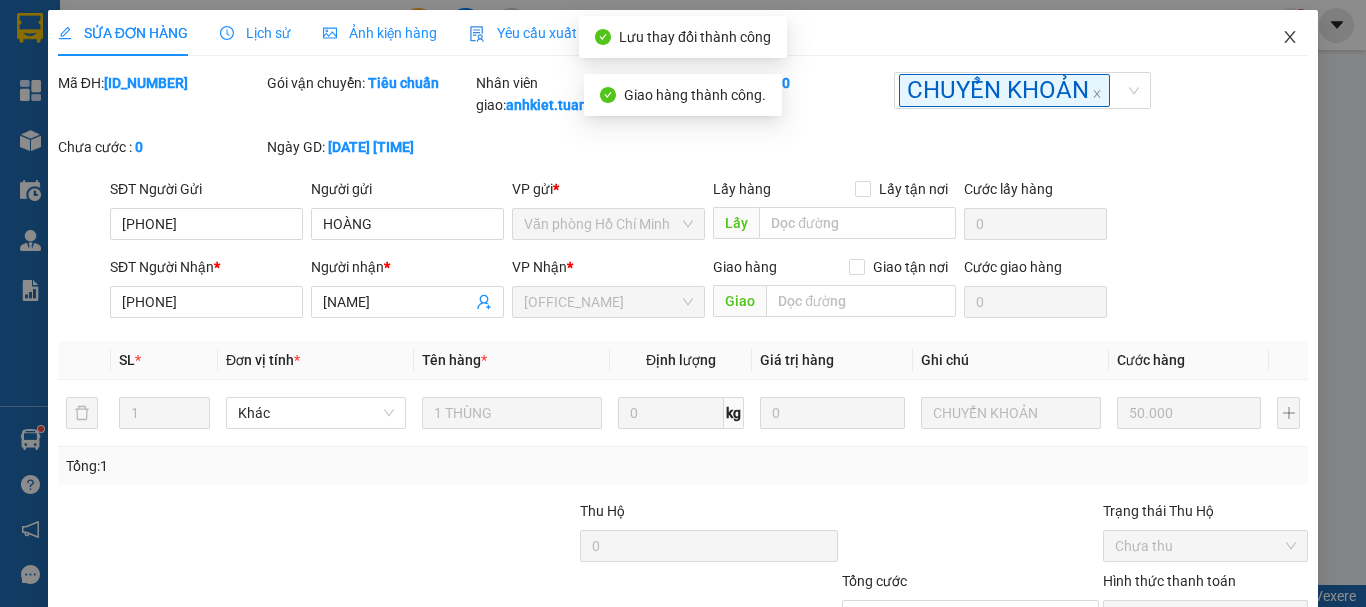 click 